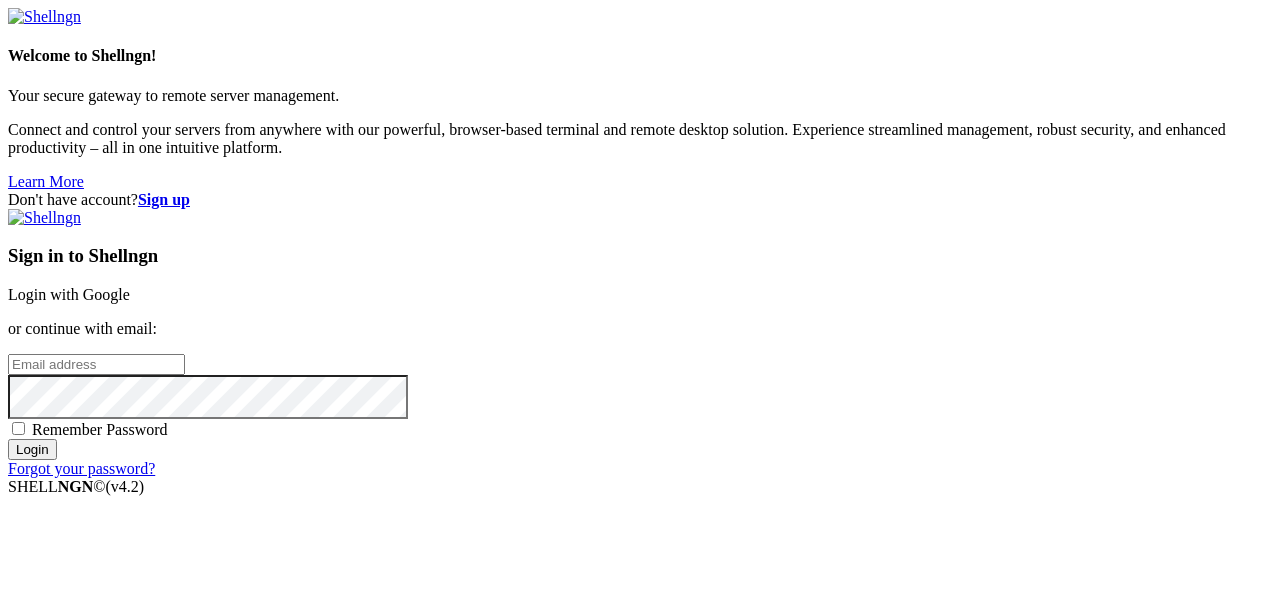 scroll, scrollTop: 0, scrollLeft: 0, axis: both 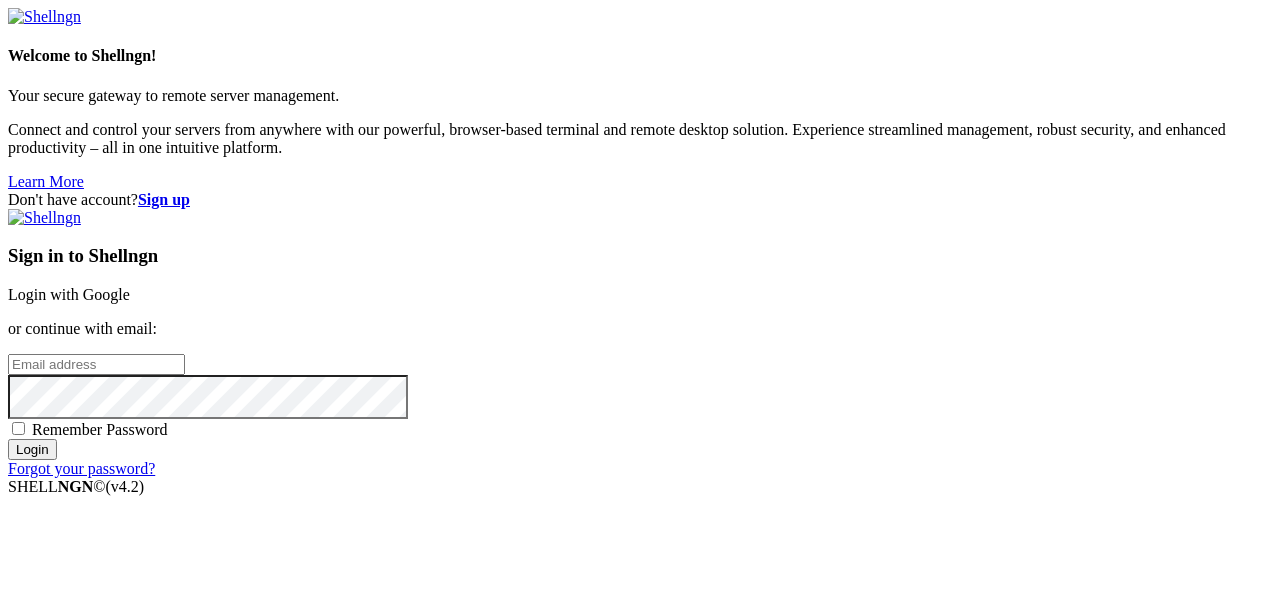 click on "Login with Google" at bounding box center [69, 294] 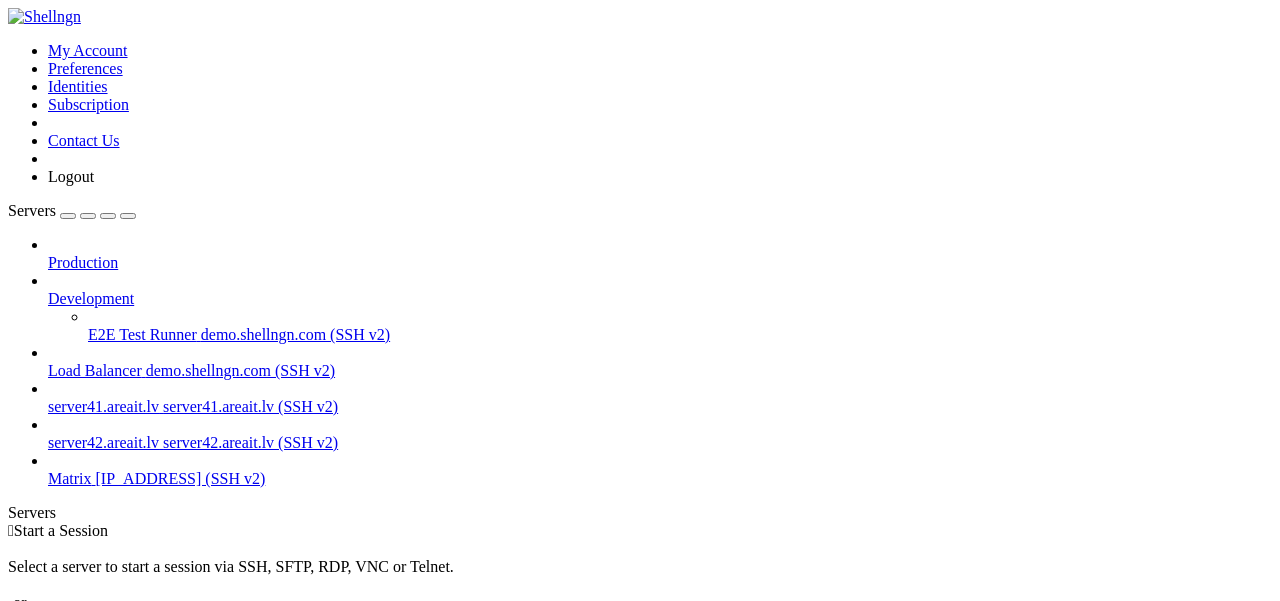 click on "Matrix" at bounding box center (70, 478) 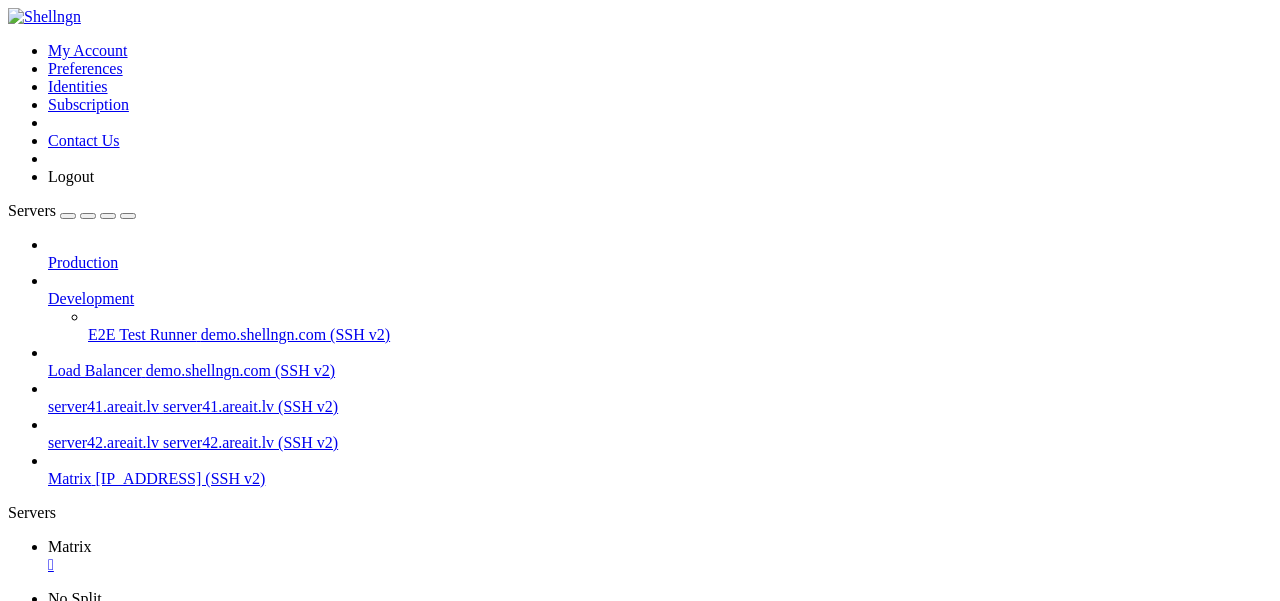 scroll, scrollTop: 0, scrollLeft: 0, axis: both 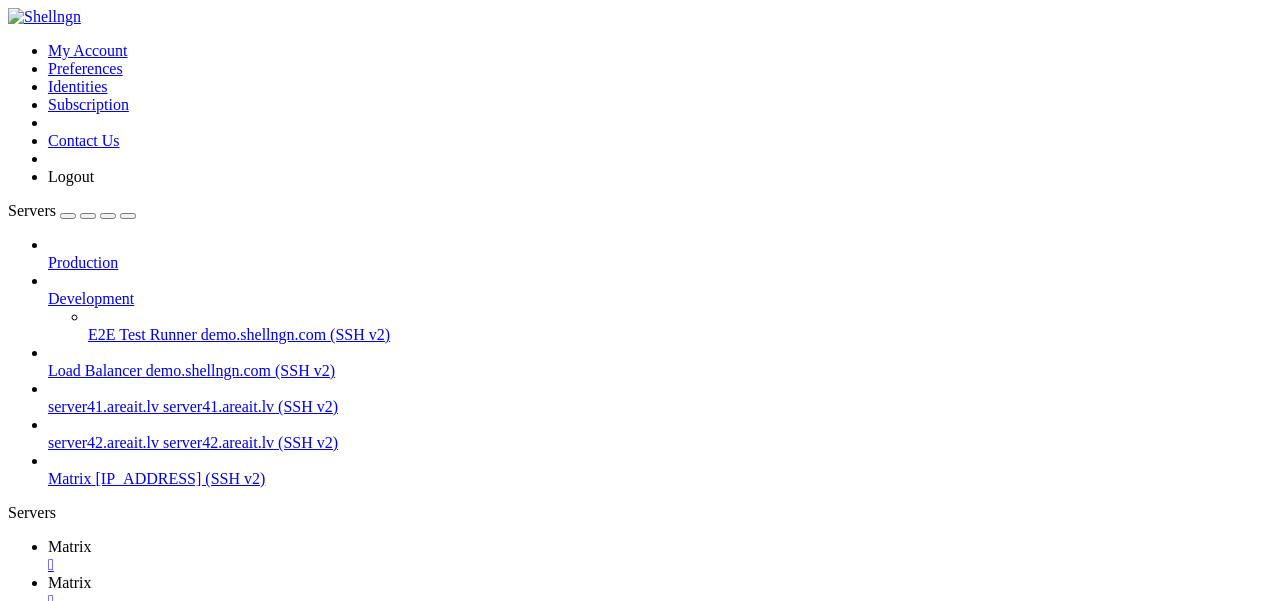 click on "  .." at bounding box center (18, 1022) 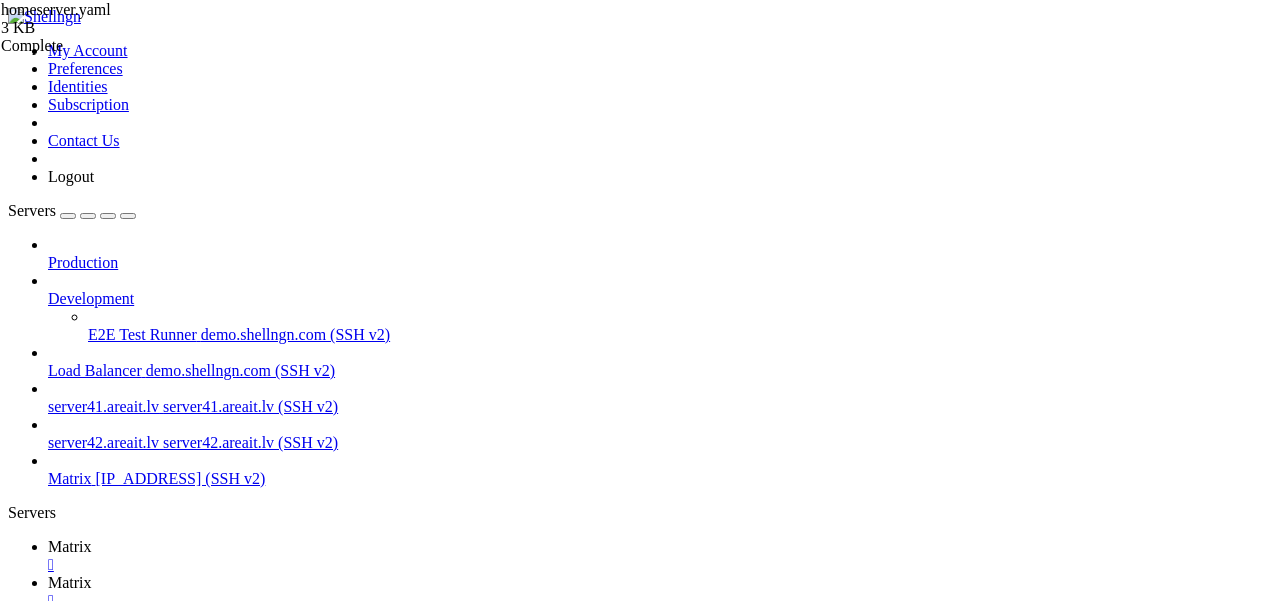 scroll, scrollTop: 607, scrollLeft: 0, axis: vertical 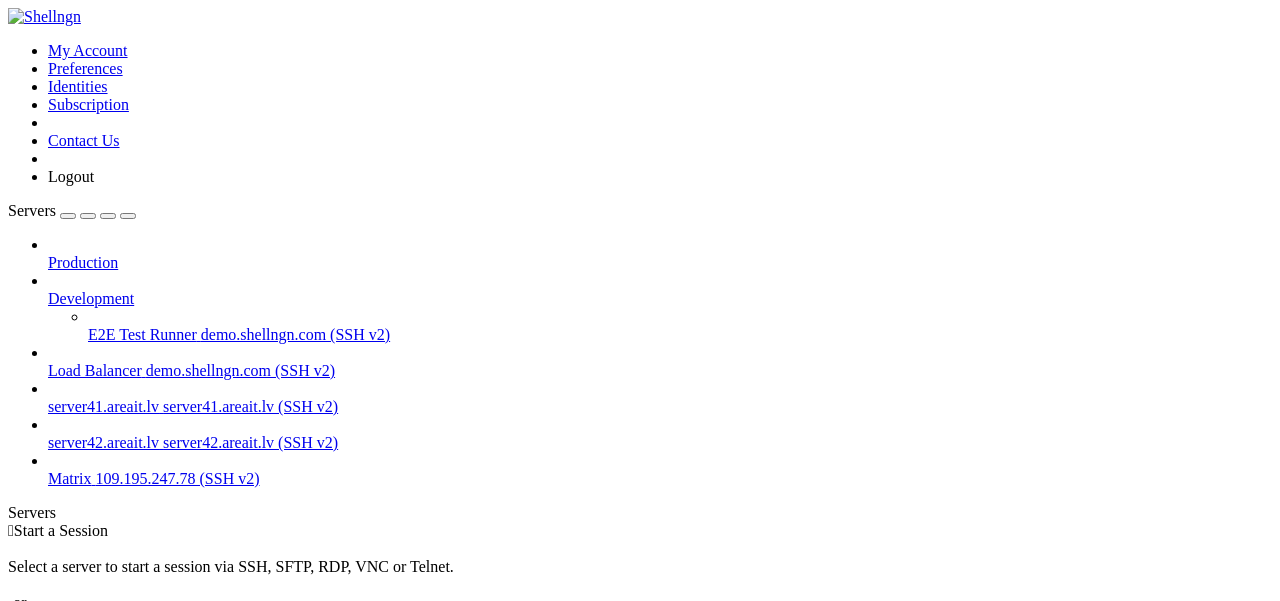 click on "Matrix" at bounding box center [70, 478] 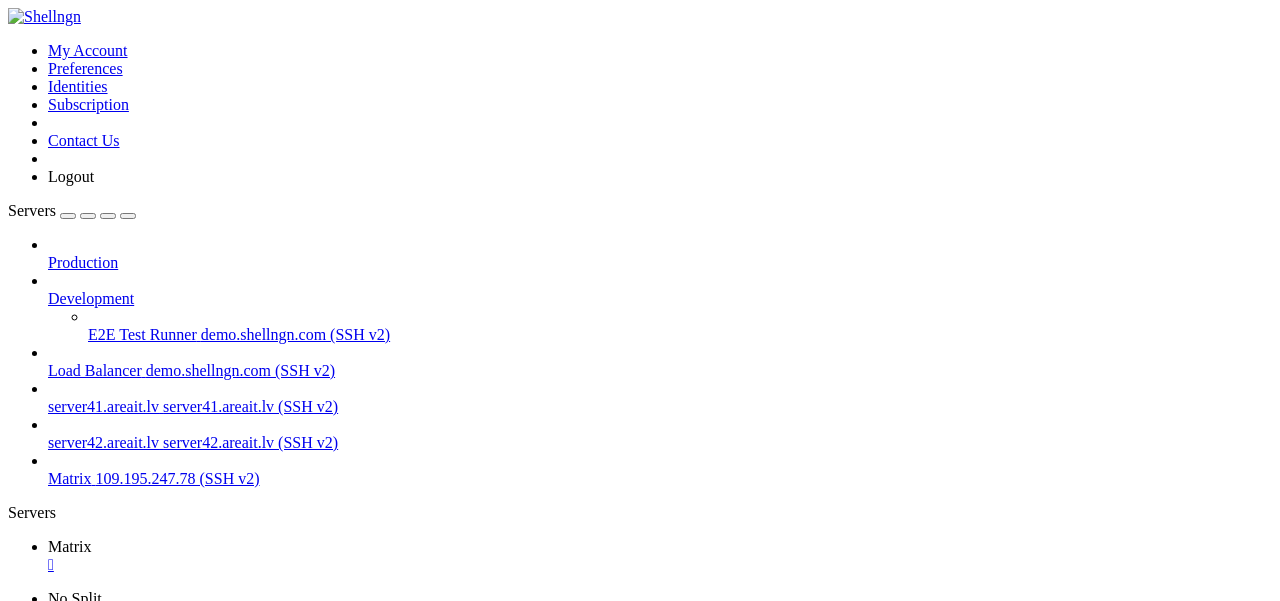 scroll, scrollTop: 0, scrollLeft: 0, axis: both 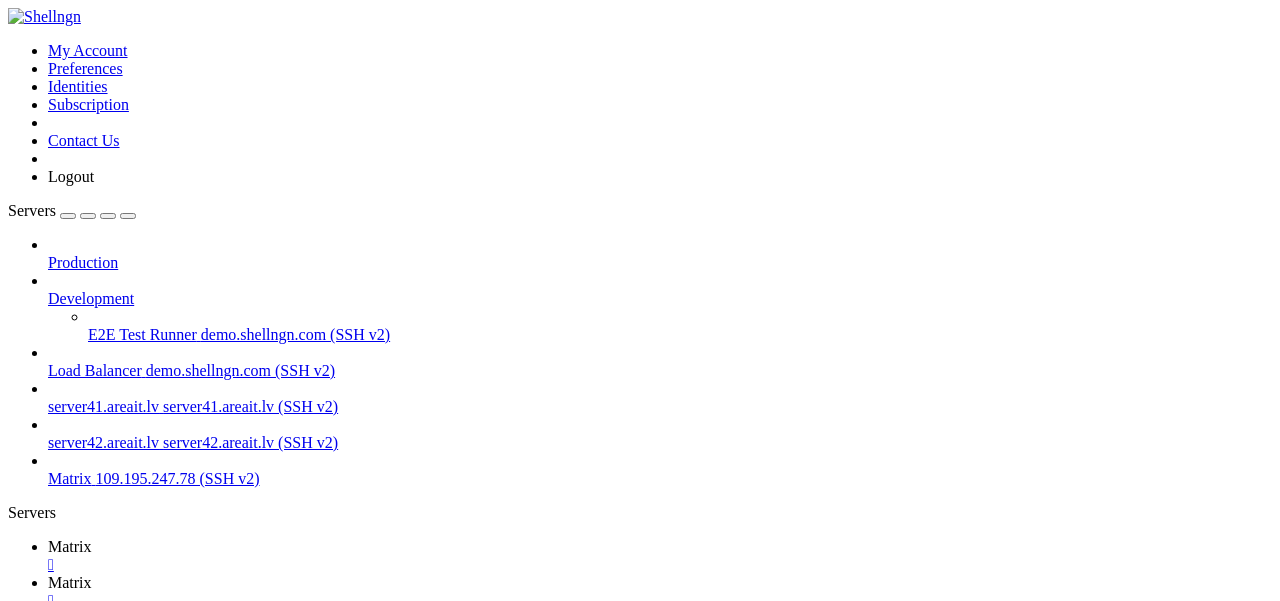 click on "  .." at bounding box center [182, 1023] 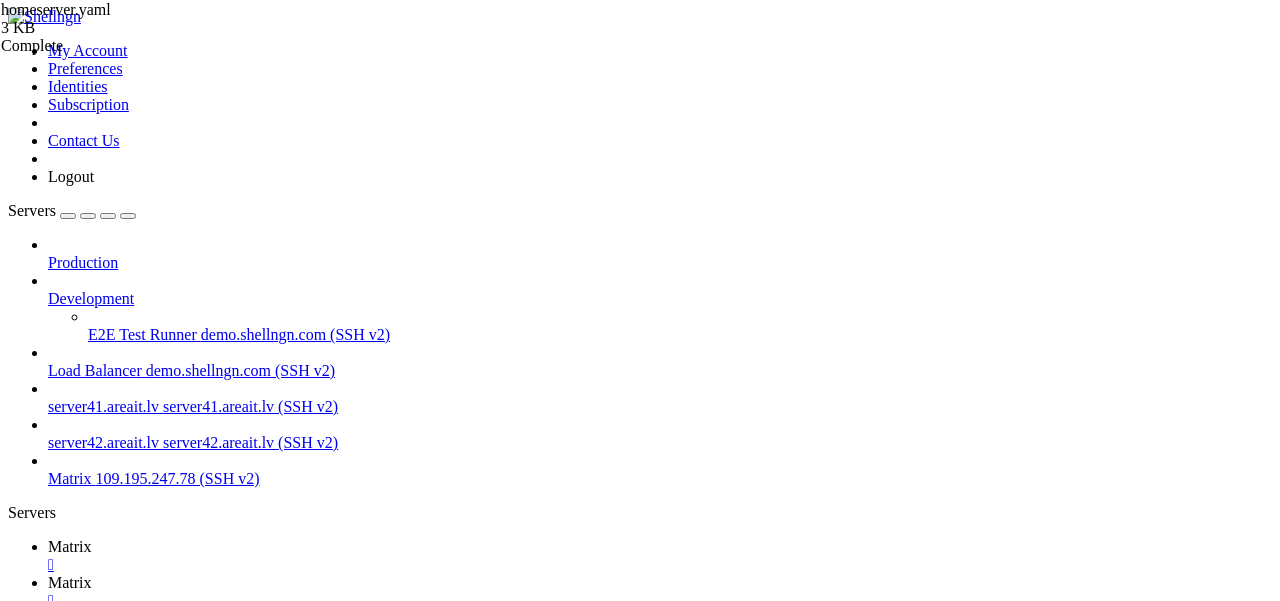 click on "Matrix
" at bounding box center (660, 556) 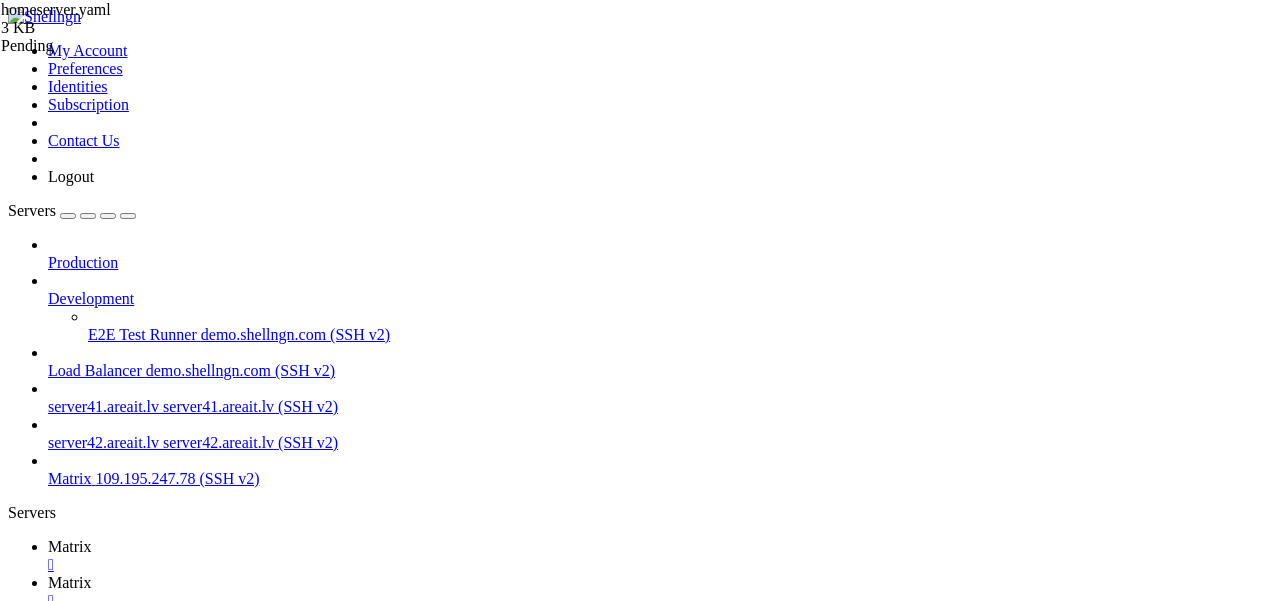 click on "Reconnect" at bounding box center (48, 1605) 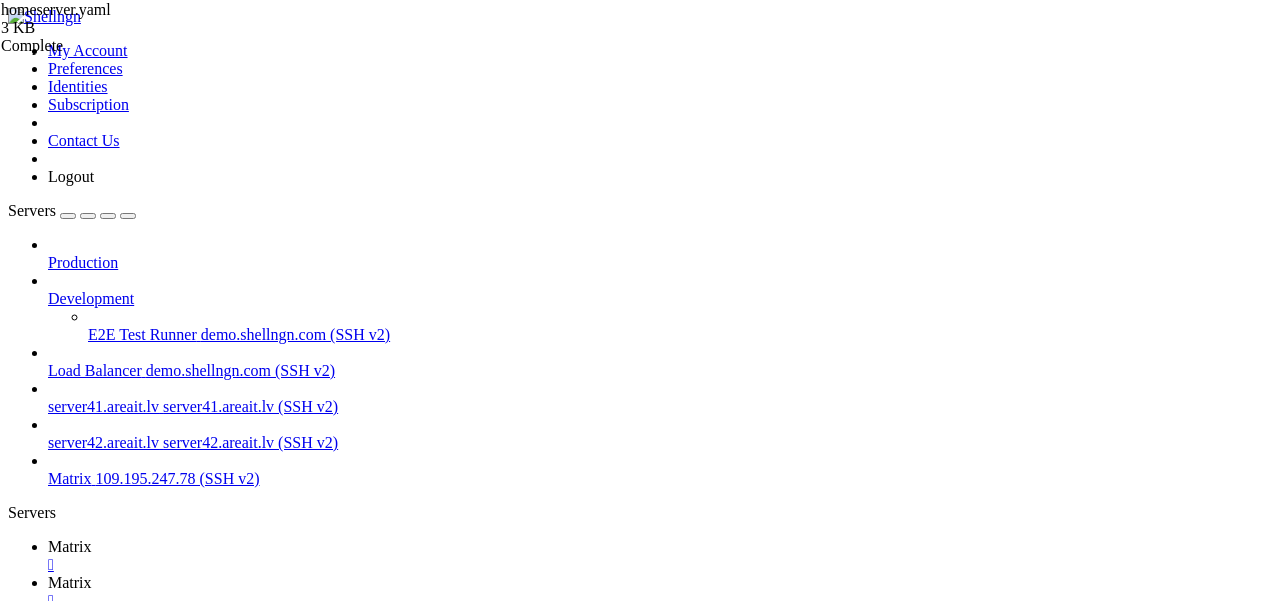 click at bounding box center (980, 1171) 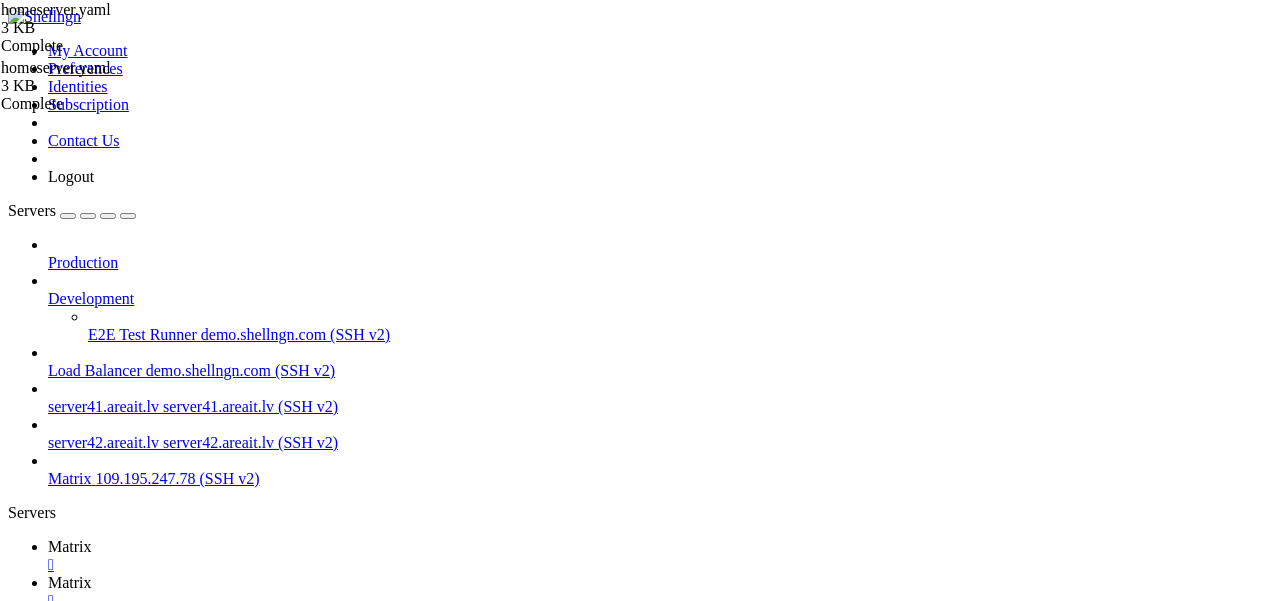 drag, startPoint x: 547, startPoint y: 71, endPoint x: 90, endPoint y: 71, distance: 457 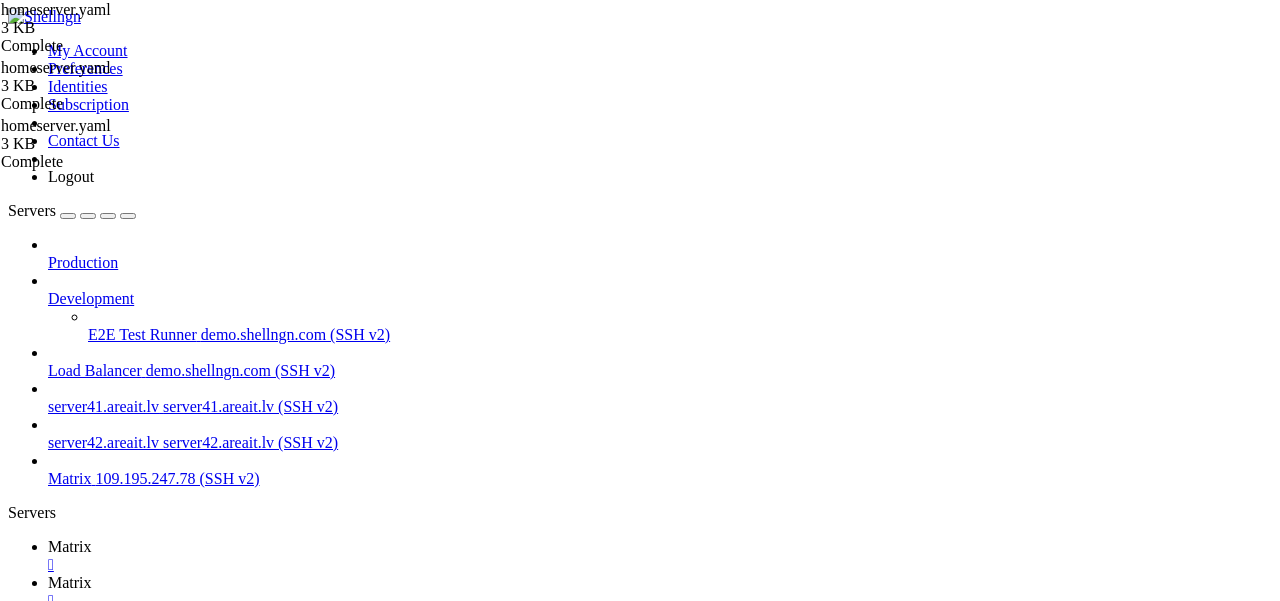 scroll, scrollTop: 655, scrollLeft: 0, axis: vertical 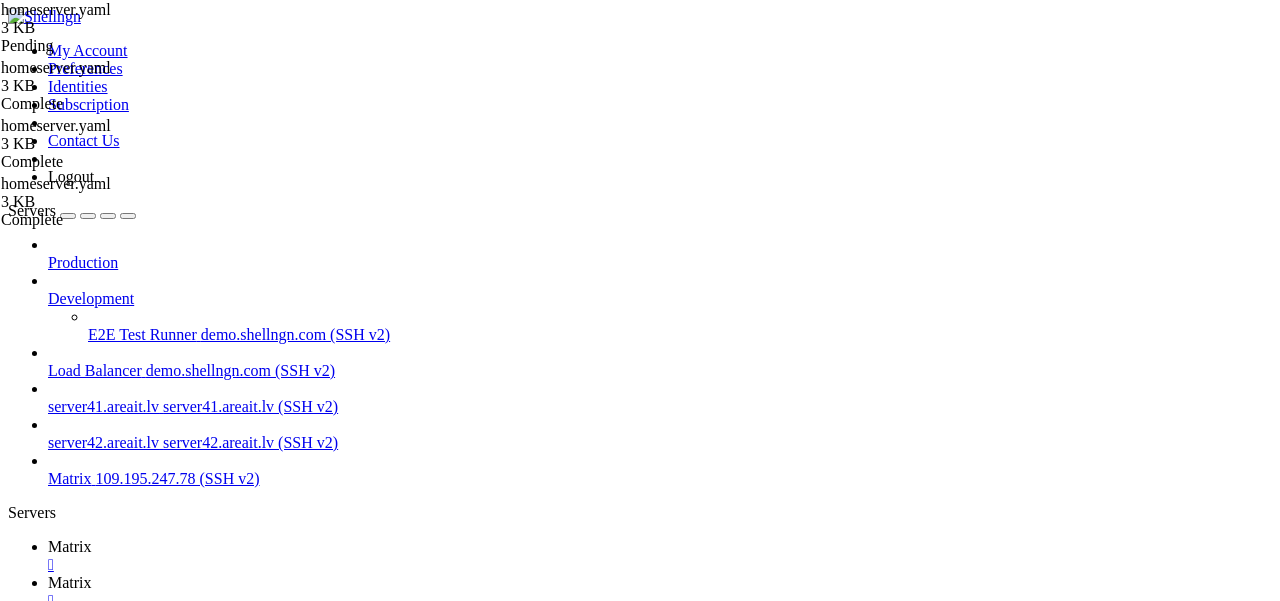 click on "Reconnect" at bounding box center [48, 1524] 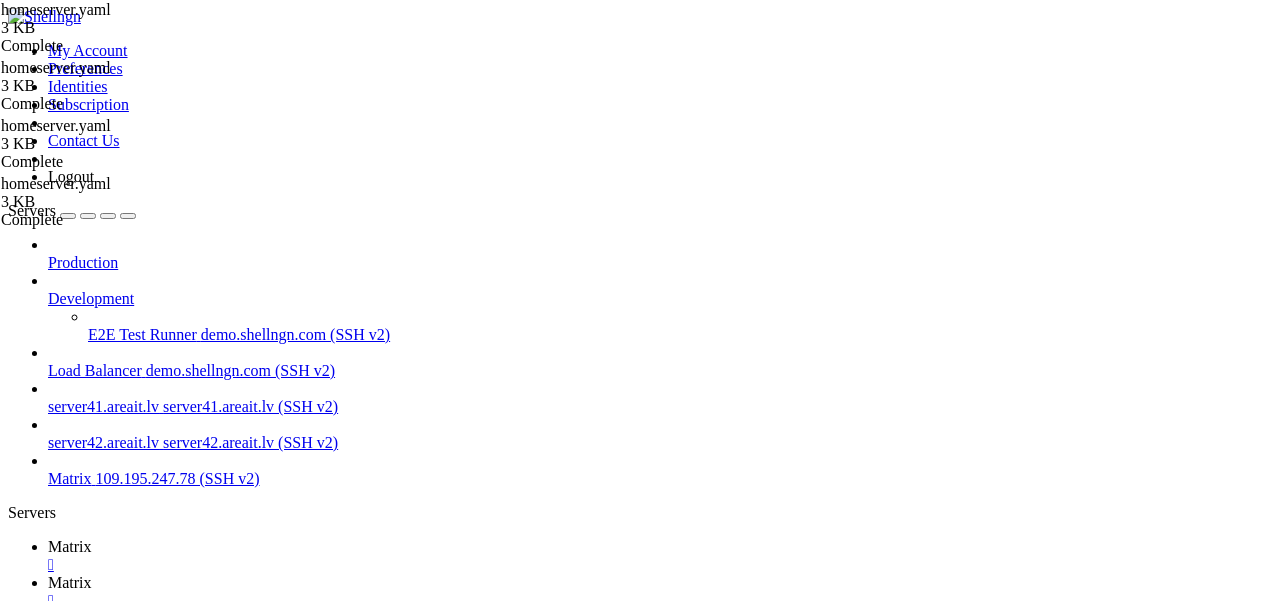 scroll, scrollTop: 667, scrollLeft: 0, axis: vertical 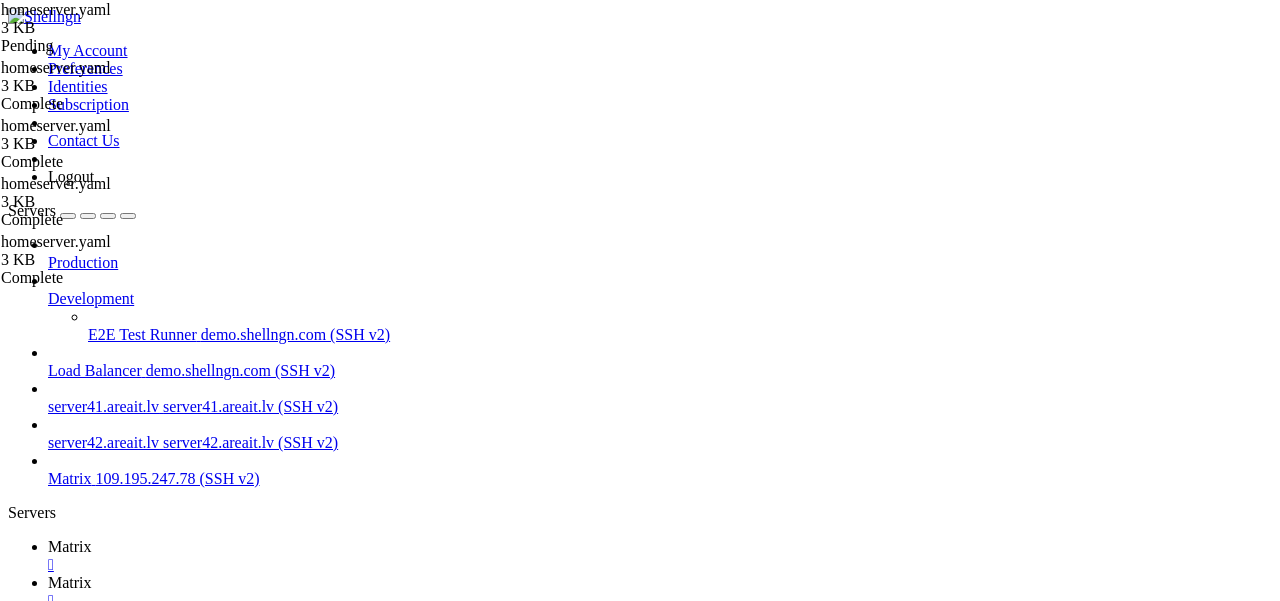 click on "Reconnect" at bounding box center [48, 1524] 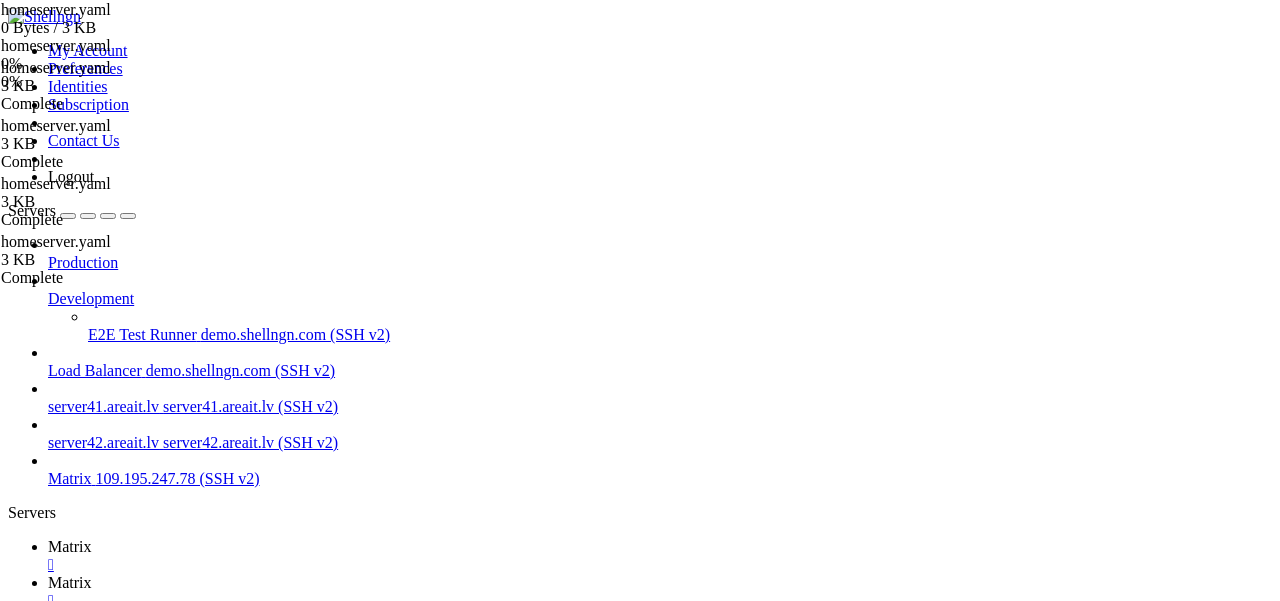 click at bounding box center [980, 1111] 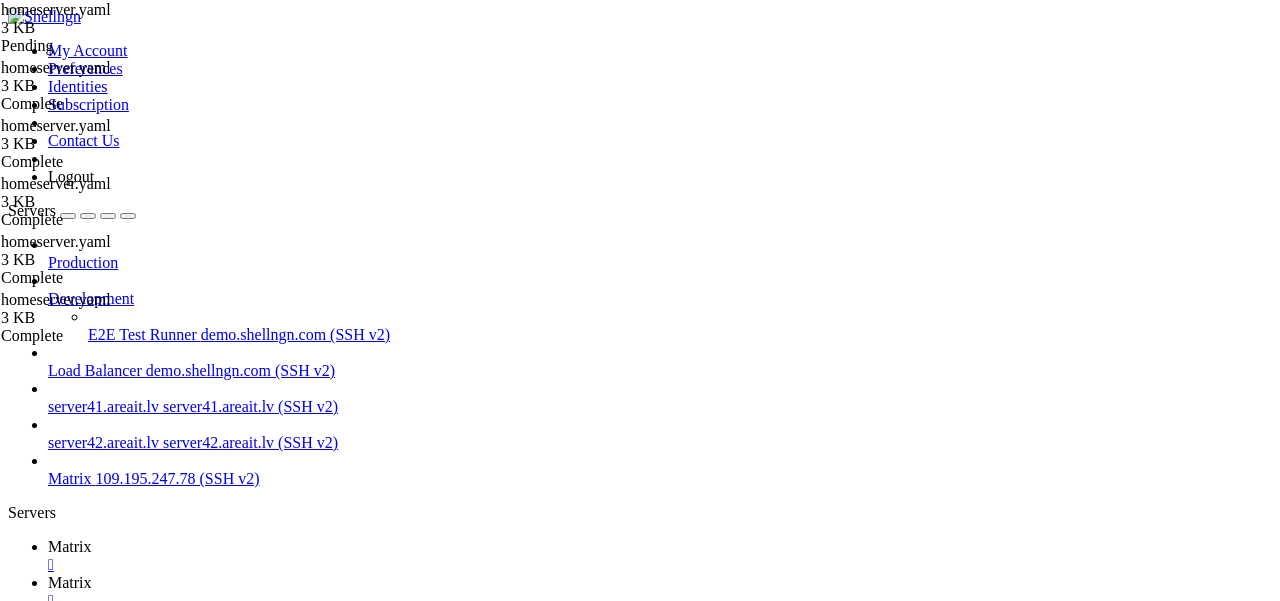 scroll, scrollTop: 667, scrollLeft: 0, axis: vertical 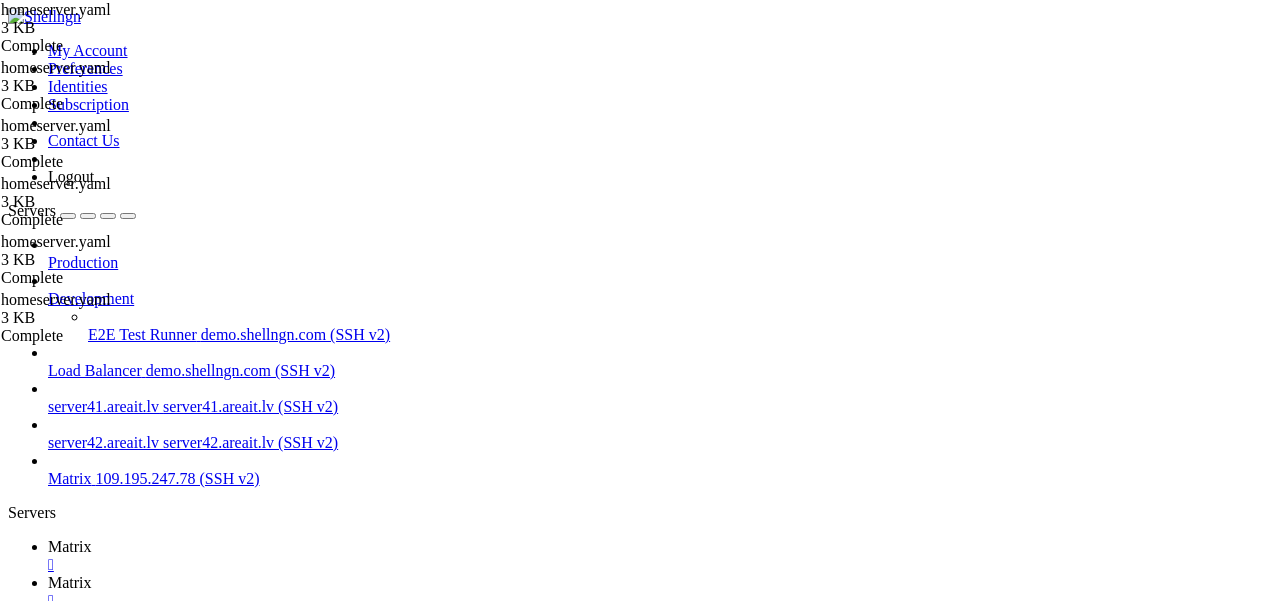 click at bounding box center [48, 546] 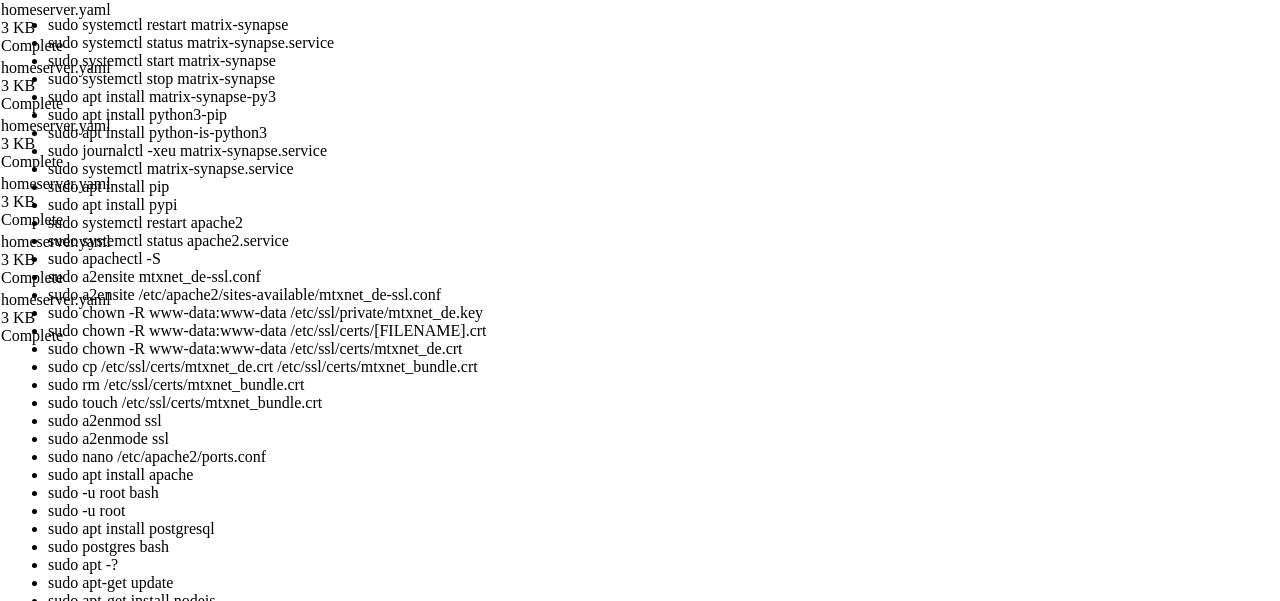scroll, scrollTop: 98, scrollLeft: 0, axis: vertical 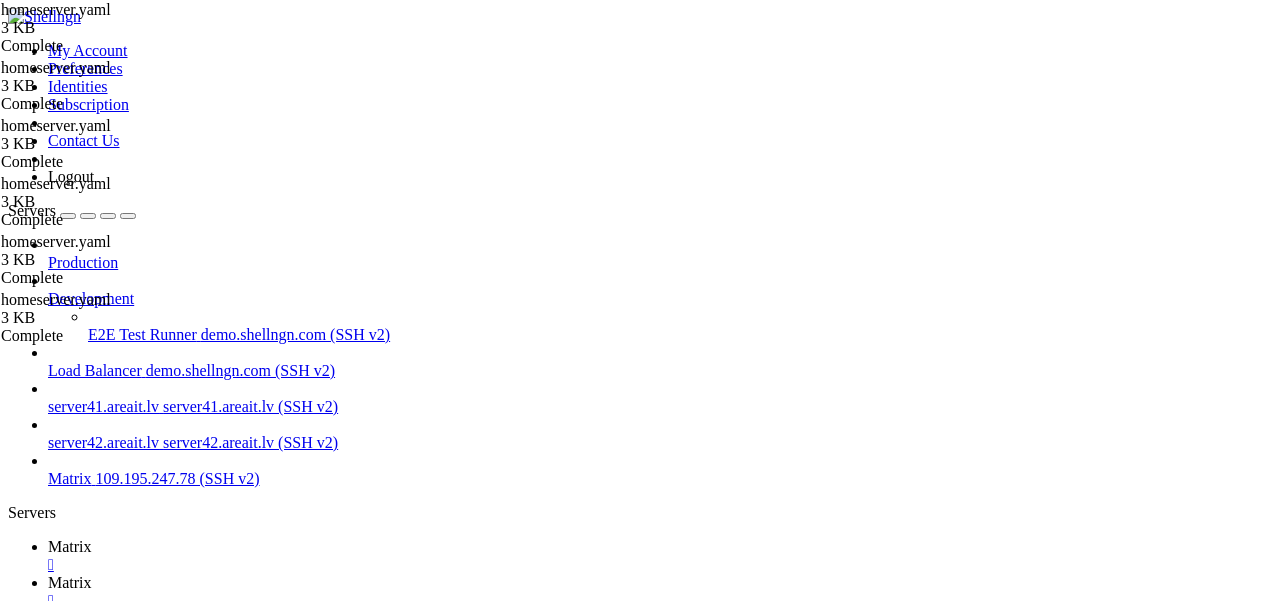 click at bounding box center (521, 1400) 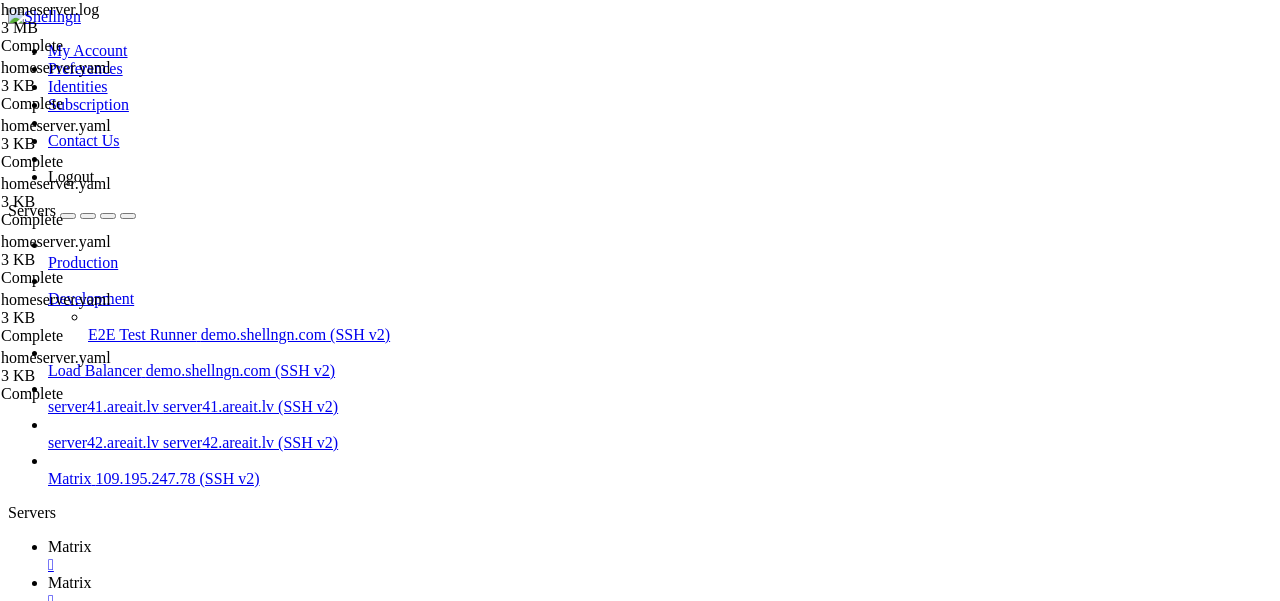 scroll, scrollTop: 32301, scrollLeft: 0, axis: vertical 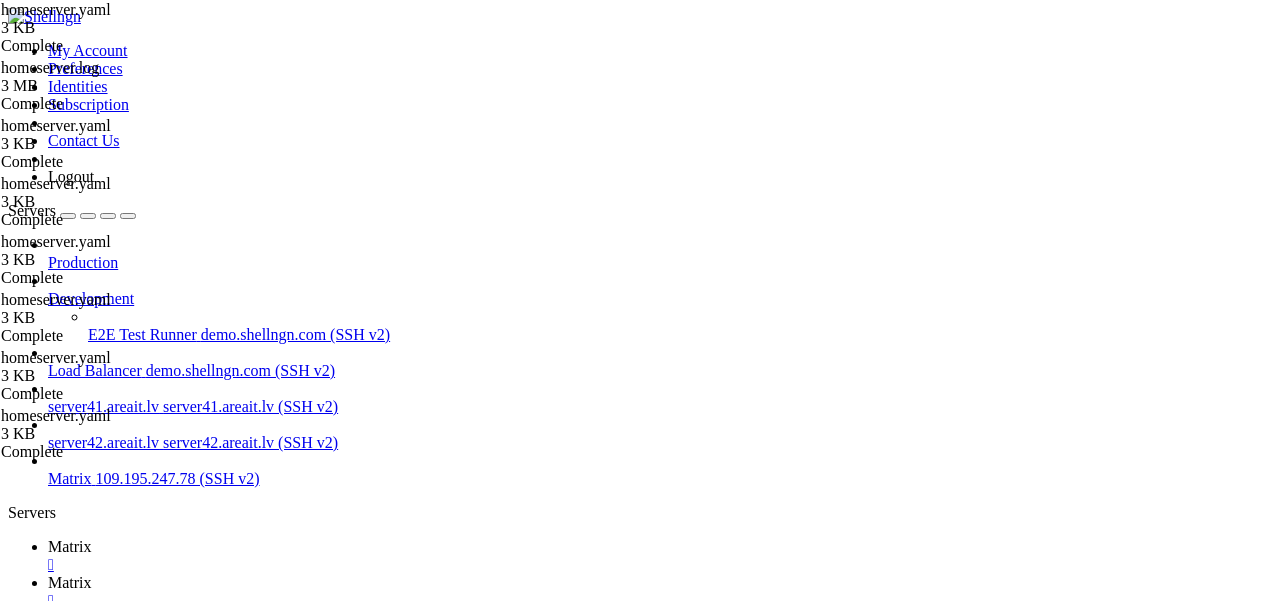 click on "enable_notifs :   true   notif_for_new_users :   false   client_base_url :  http://localhost/riot   validation_token_lifetime :  15m   invite_client_location :  https://app.element.io   subjects :      message_from_person_in_room :  ' [ %(app)s ]  You have a message on %(app)s from %(person)s         in the %(room)s room...'      message_from_person :   '[%(app)s] You have a message on %(app)s from %(person)s...'      messages_from_person :   '[%(app)s] You have messages on %(app)s from %(person)s...'      messages_in_room :   '[%(app)s] You have messages on %(app)s in the %(room)s room...'      messages_in_room_and_others :  ' [ %(app)s ]  You have messages on %(app)s in the %(room)s         room and others...'      messages_from_person_and_others :  ' [ %(app)s ]  You have messages on %(app)s from         %(person)s and others...'      invite_from_person_to_room :  ' [ %(app)s ]  %(person)s has invited you to join the         %(room)s room on %(app)s...'      invite_from_person :        password_reset :" at bounding box center [654, 1838] 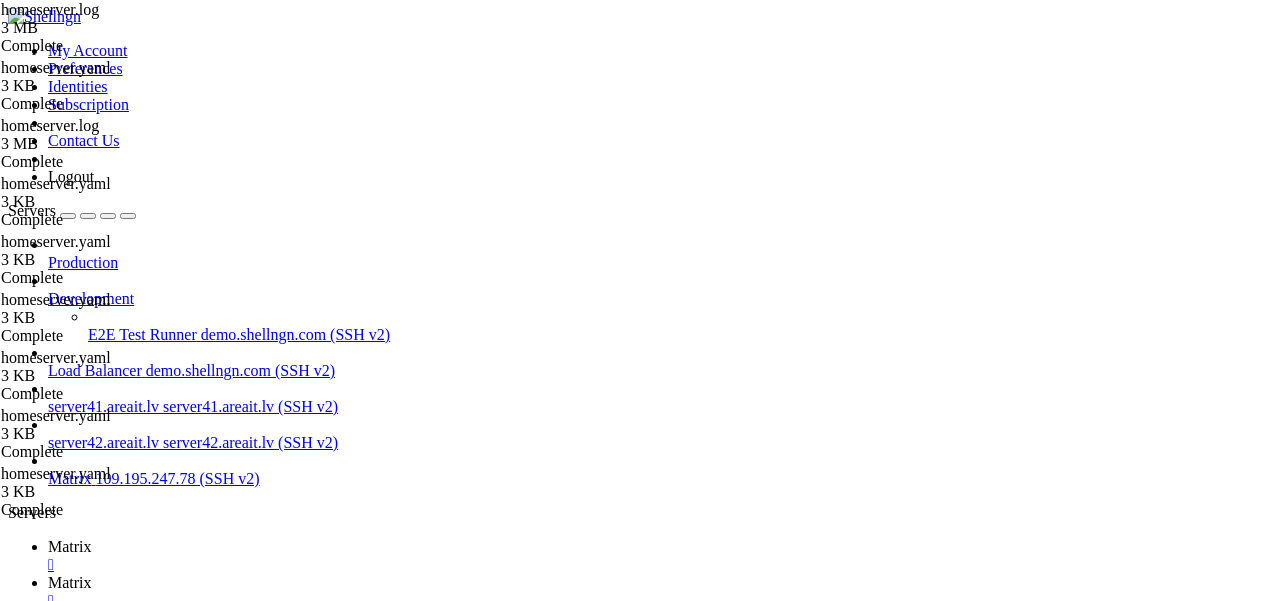 scroll, scrollTop: 32301, scrollLeft: 0, axis: vertical 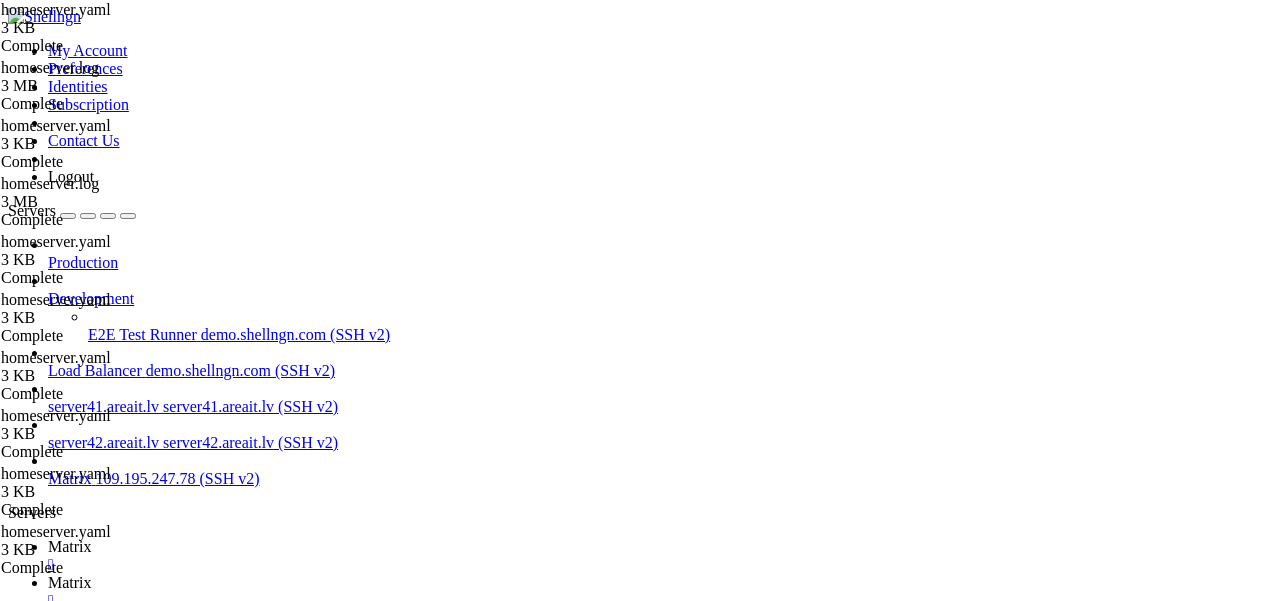 click on "client_base_url :  http://localhost/riot   validation_token_lifetime :  15m   invite_client_location :  https://app.element.io   subjects :      message_from_person_in_room :  ' [ %(app)s ]  You have a message on %(app)s from %(person)s         in the %(room)s room...'      message_from_person :   '[%(app)s] You have a message on %(app)s from %(person)s...'      messages_from_person :   '[%(app)s] You have messages on %(app)s from %(person)s...'      messages_in_room :   '[%(app)s] You have messages on %(app)s in the %(room)s room...'      messages_in_room_and_others :  ' [ %(app)s ]  You have messages on %(app)s in the %(room)s         room and others...'      messages_from_person_and_others :  ' [ %(app)s ]  You have messages on %(app)s from         %(person)s and others...'      invite_from_person_to_room :  ' [ %(app)s ]  %(person)s has invited you to join the         %(room)s room on %(app)s...'      invite_from_person :   '[%(app)s] %(person)s has invited you to chat on %(app)s...'      password_reset" at bounding box center (654, 1838) 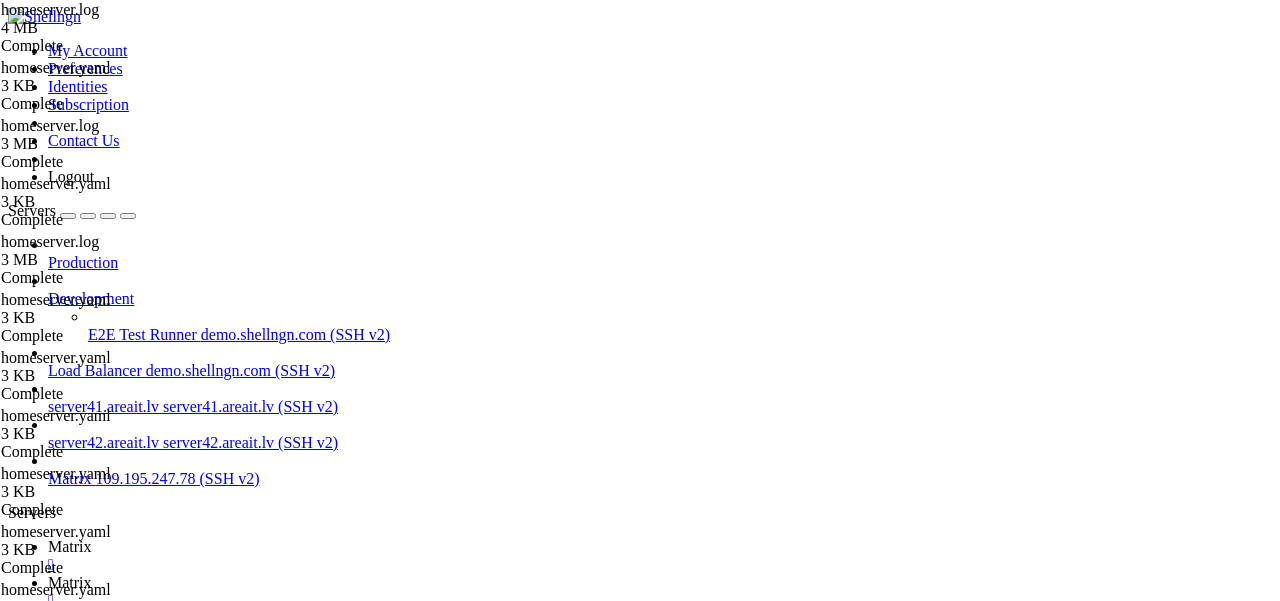scroll, scrollTop: 32301, scrollLeft: 0, axis: vertical 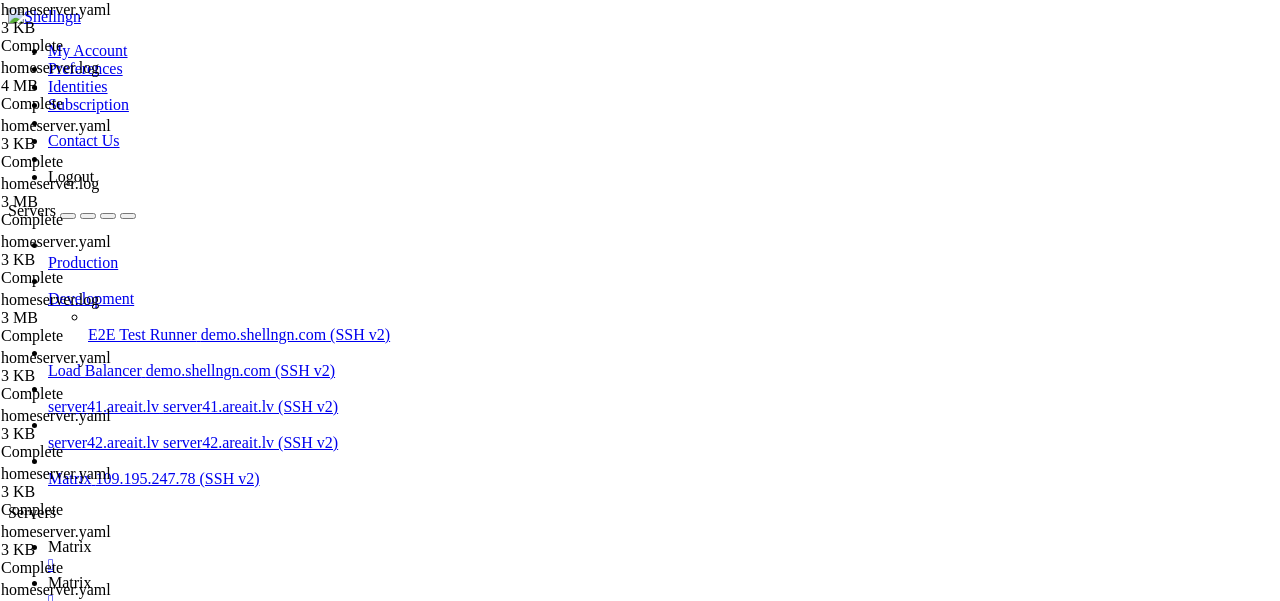 click on "client_base_url :  http://localhost/riot   validation_token_lifetime :  15m   invite_client_location :  https://app.element.io   subjects :      message_from_person_in_room :  ' [ %(app)s ]  You have a message on %(app)s from %(person)s         in the %(room)s room...'      message_from_person :   '[%(app)s] You have a message on %(app)s from %(person)s...'      messages_from_person :   '[%(app)s] You have messages on %(app)s from %(person)s...'      messages_in_room :   '[%(app)s] You have messages on %(app)s in the %(room)s room...'      messages_in_room_and_others :  ' [ %(app)s ]  You have messages on %(app)s in the %(room)s         room and others...'      messages_from_person_and_others :  ' [ %(app)s ]  You have messages on %(app)s from         %(person)s and others...'      invite_from_person_to_room :  ' [ %(app)s ]  %(person)s has invited you to join the         %(room)s room on %(app)s...'      invite_from_person :   '[%(app)s] %(person)s has invited you to chat on %(app)s...'      password_reset" at bounding box center [654, 1838] 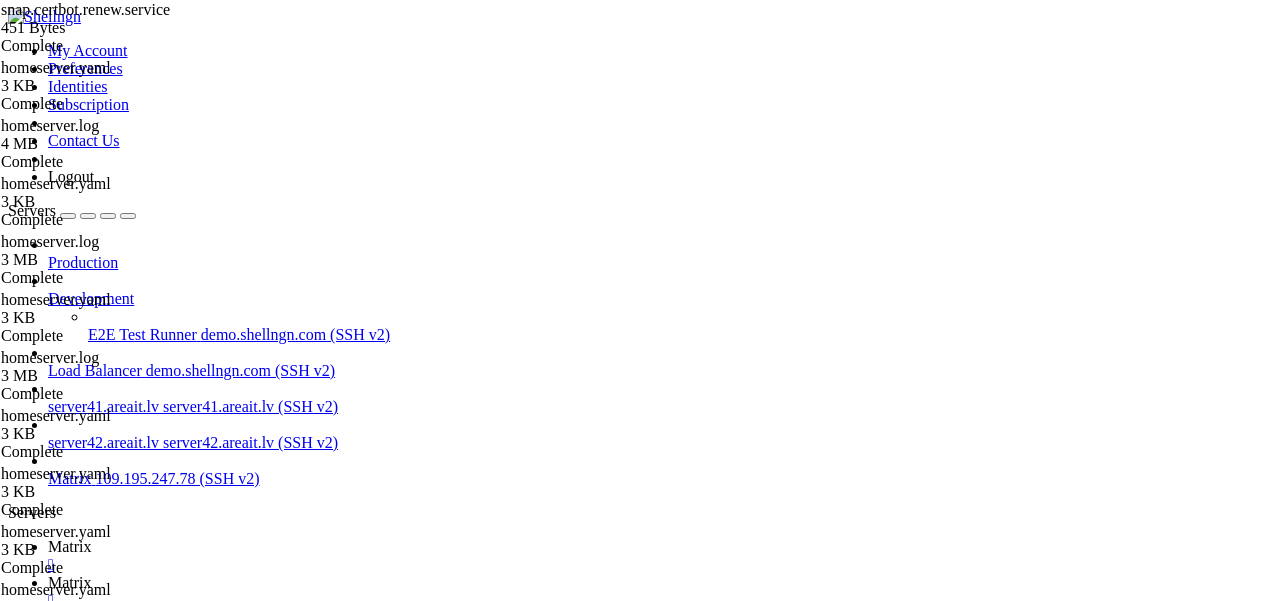 drag, startPoint x: 598, startPoint y: 58, endPoint x: 214, endPoint y: 58, distance: 384 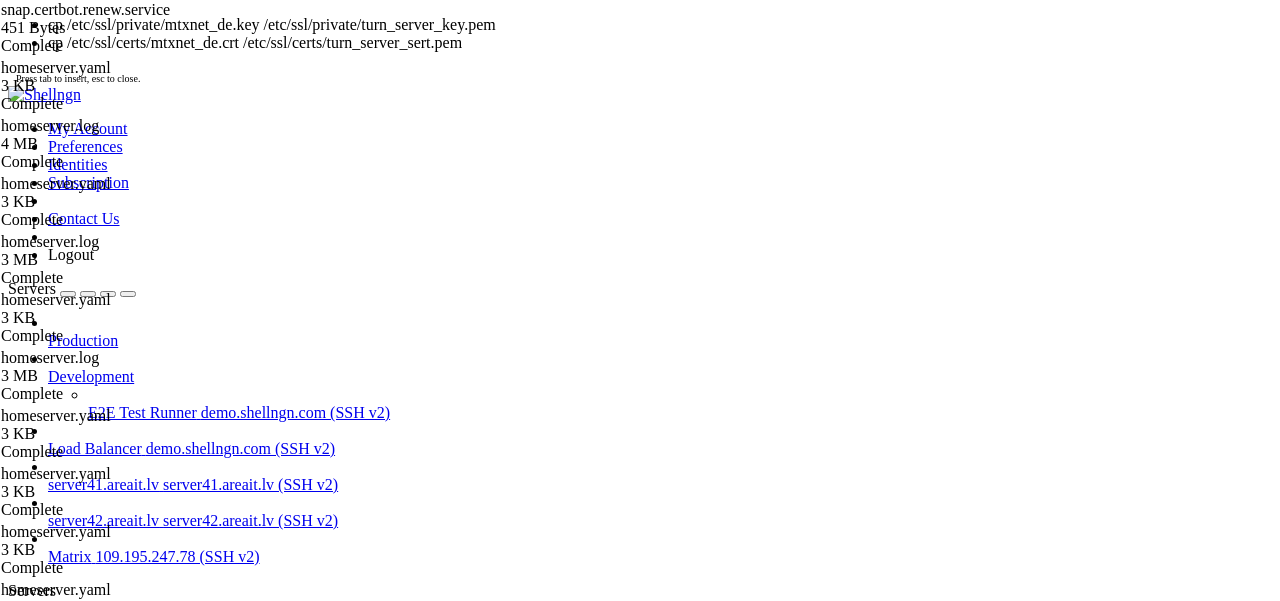 click on "Swap usage:   0%  * Strictly confined Kubernetes makes edge and IoT secure. Learn how MicroK8s    just raised the bar for easy, resilient and secure K8s cluster deployment.    https://ubuntu.com/engage/secure-kubernetes-at-the-edge Расширенное поддержание безопасности (ESM) для Applications выключено. 50 обновлений может быть применено немедленно. Чтобы просмотреть дополнительные обновления выполните: apt list --upgradable Включите ESM Apps для получения дополнительных будущих обновлений безопасности. Смотрите https://ubuntu.com/esm или выполните: sudo pro status New release '24.04.2 LTS' available. Run 'do-release-upgrade' to upgrade to it. Last login: Tue Aug  5 18:23:48 2025 from 54.164.50.41 root@server1:~# sudo systemctl restart matrix-synapse root@server1:~# cp" at bounding box center (648, 1307) 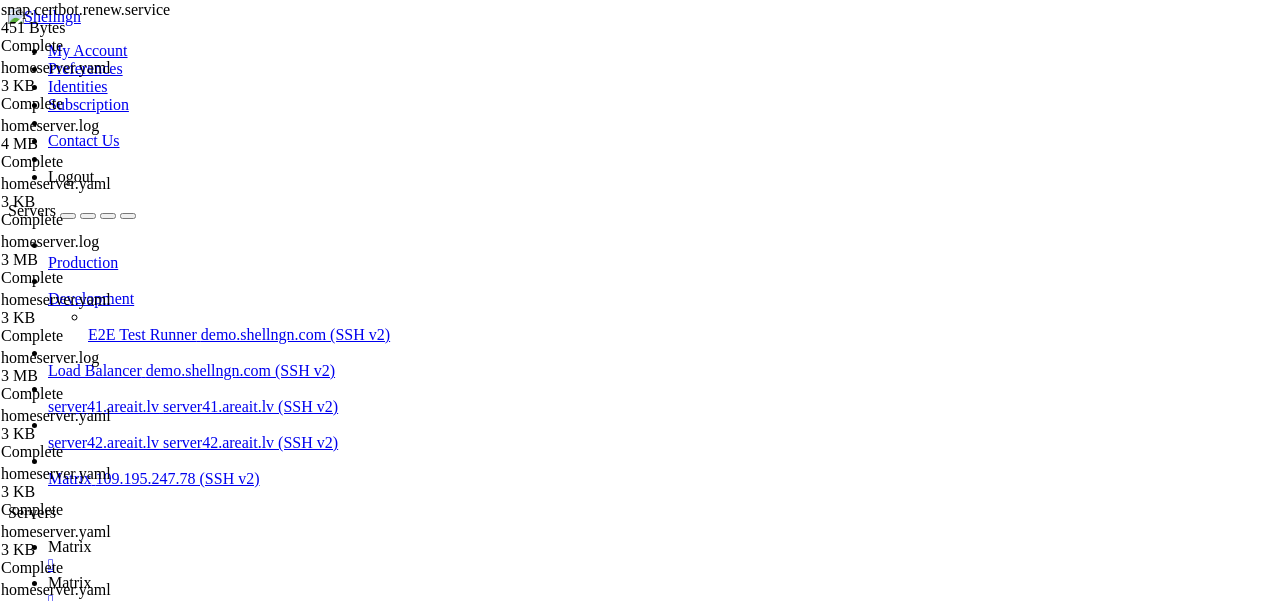 click on "Swap usage:   0%  * Strictly confined Kubernetes makes edge and IoT secure. Learn how MicroK8s    just raised the bar for easy, resilient and secure K8s cluster deployment.    https://ubuntu.com/engage/secure-kubernetes-at-the-edge Расширенное поддержание безопасности (ESM) для Applications выключено. 50 обновлений может быть применено немедленно. Чтобы просмотреть дополнительные обновления выполните: apt list --upgradable Включите ESM Apps для получения дополнительных будущих обновлений безопасности. Смотрите https://ubuntu.com/esm или выполните: sudo pro status New release '24.04.2 LTS' available. Run 'do-release-upgrade' to upgrade to it. Last login: Tue Aug  5 18:23:48 2025 from 54.164.50.41 root@server1:~# sudo systemctl restart matrix-synapse root@server1:~# cp" at bounding box center (648, 1229) 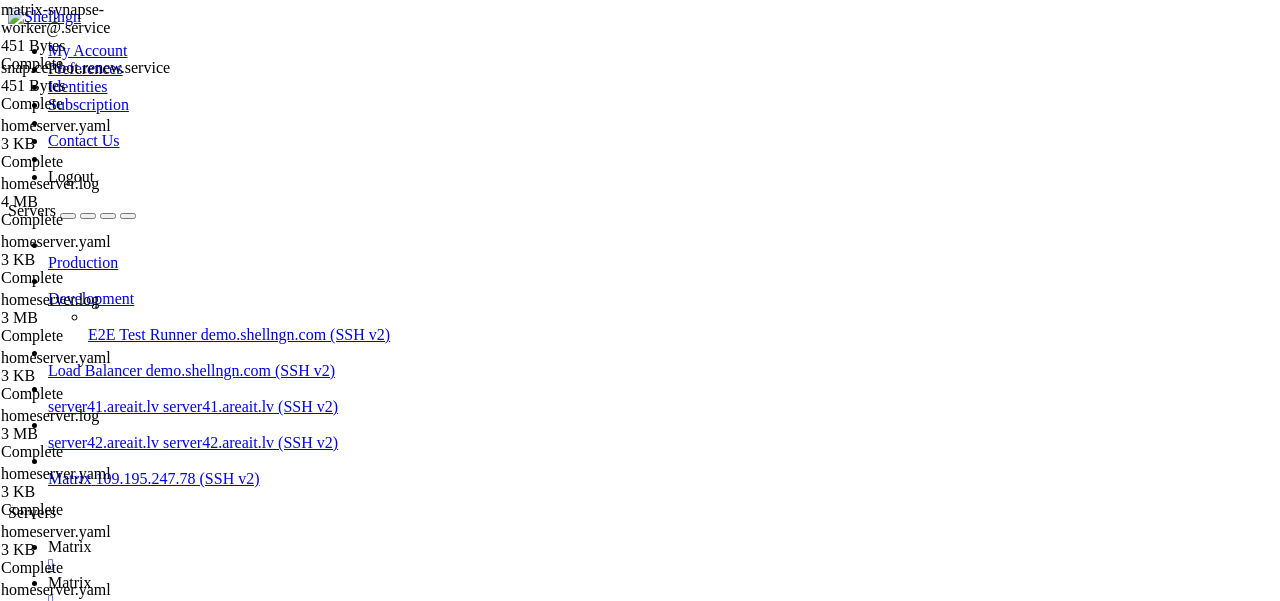 drag, startPoint x: 362, startPoint y: 291, endPoint x: 222, endPoint y: 21, distance: 304.13812 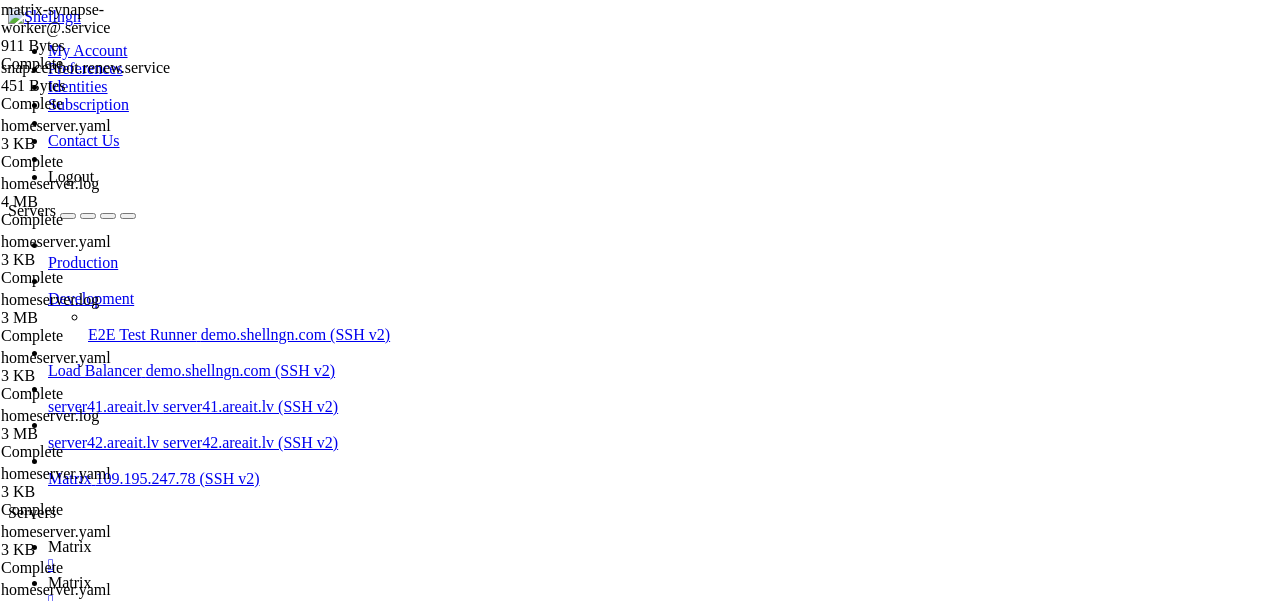 scroll, scrollTop: 1321, scrollLeft: 0, axis: vertical 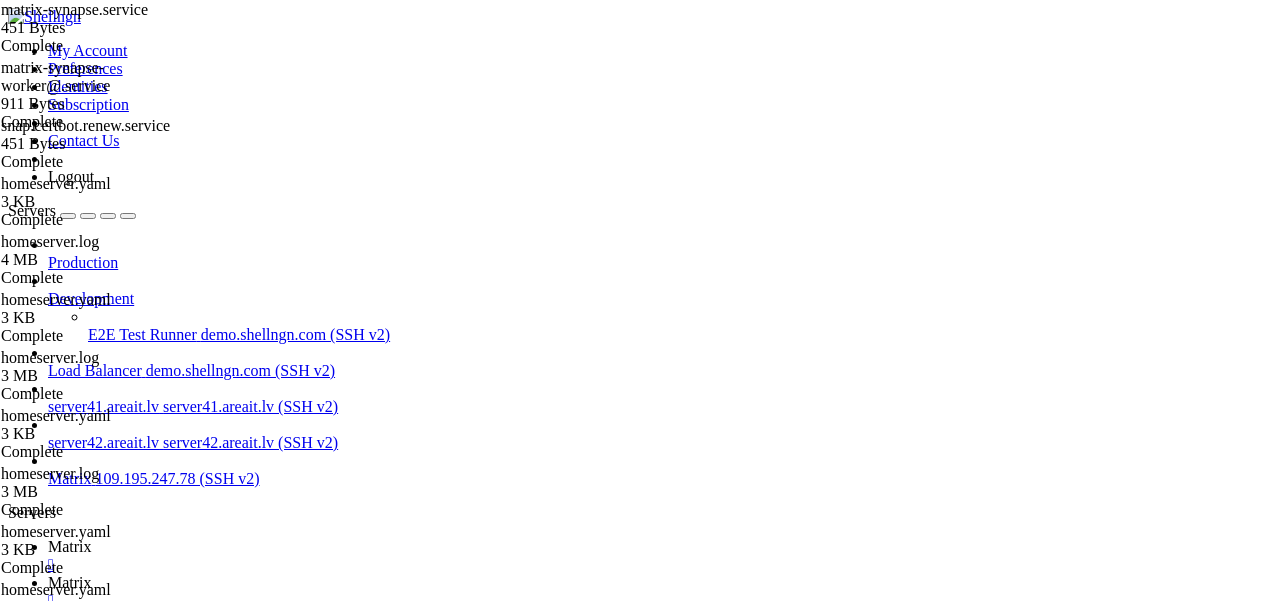 drag, startPoint x: 354, startPoint y: 353, endPoint x: 192, endPoint y: 48, distance: 345.35345 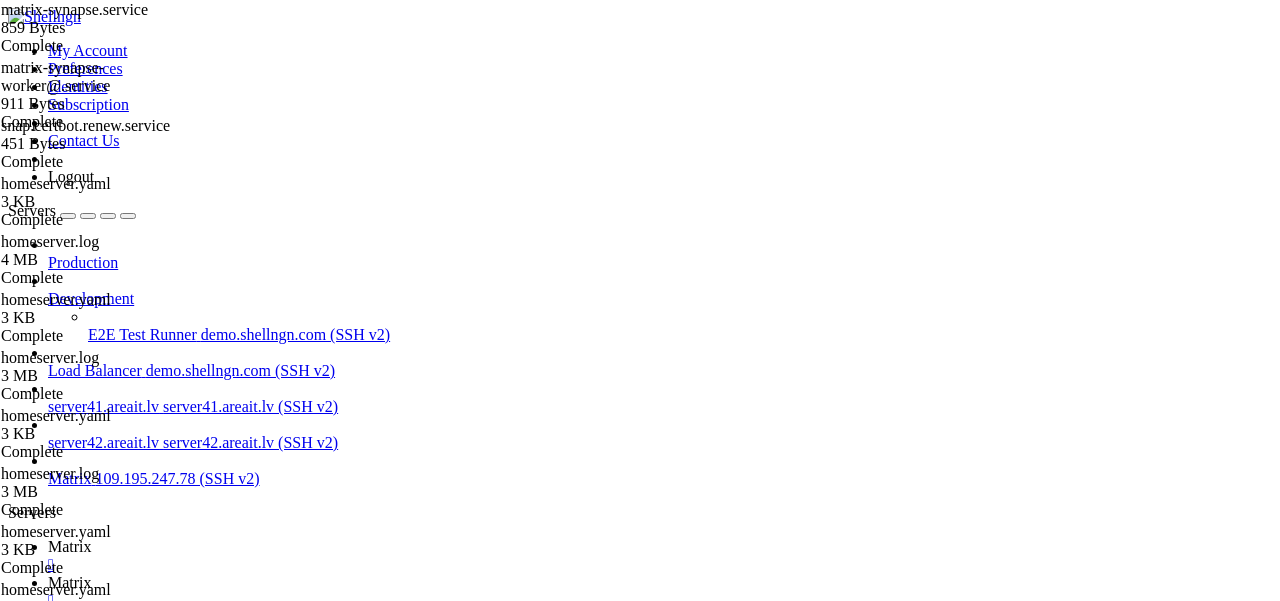 scroll, scrollTop: 1413, scrollLeft: 0, axis: vertical 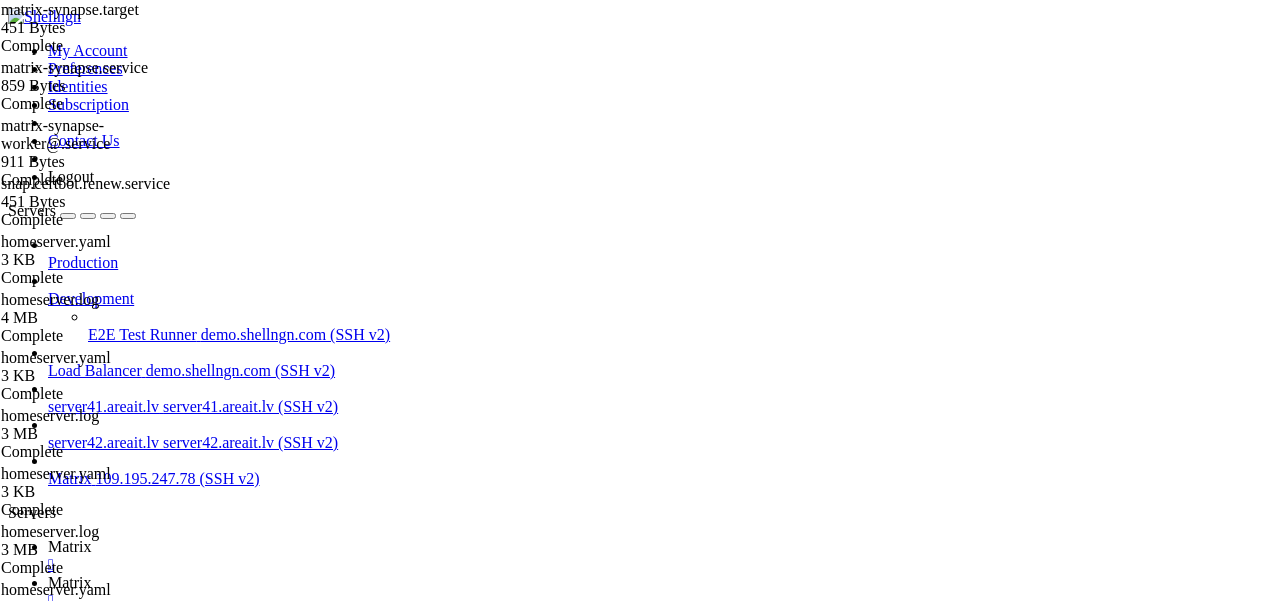 drag, startPoint x: 342, startPoint y: 315, endPoint x: 271, endPoint y: 95, distance: 231.1731 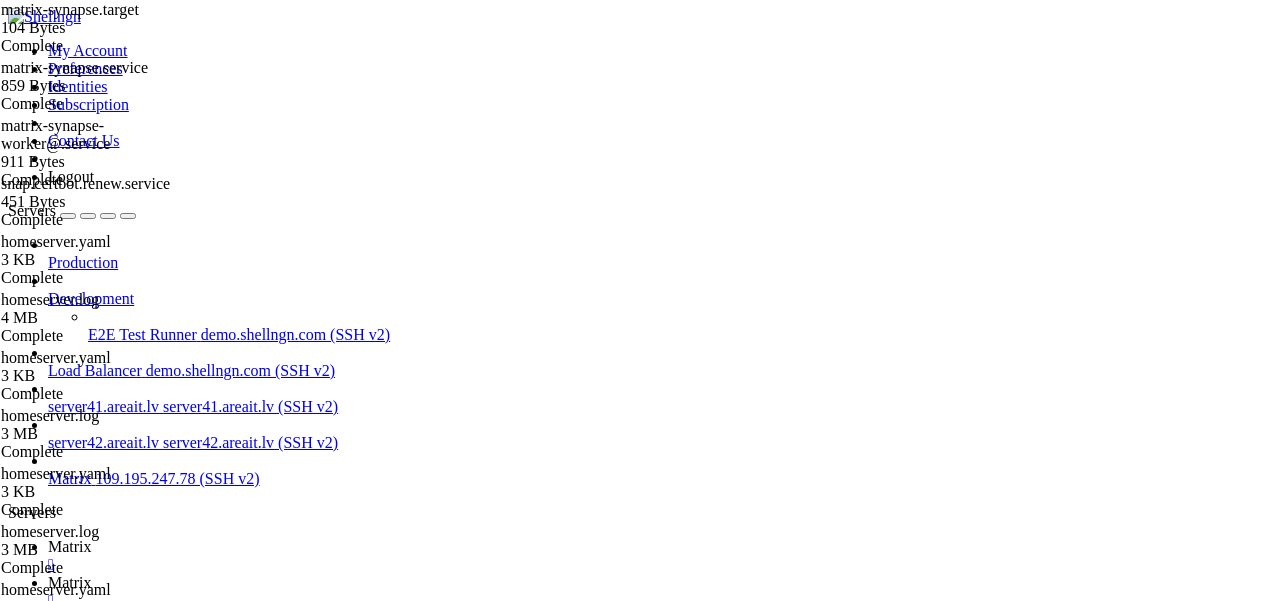 scroll, scrollTop: 0, scrollLeft: 0, axis: both 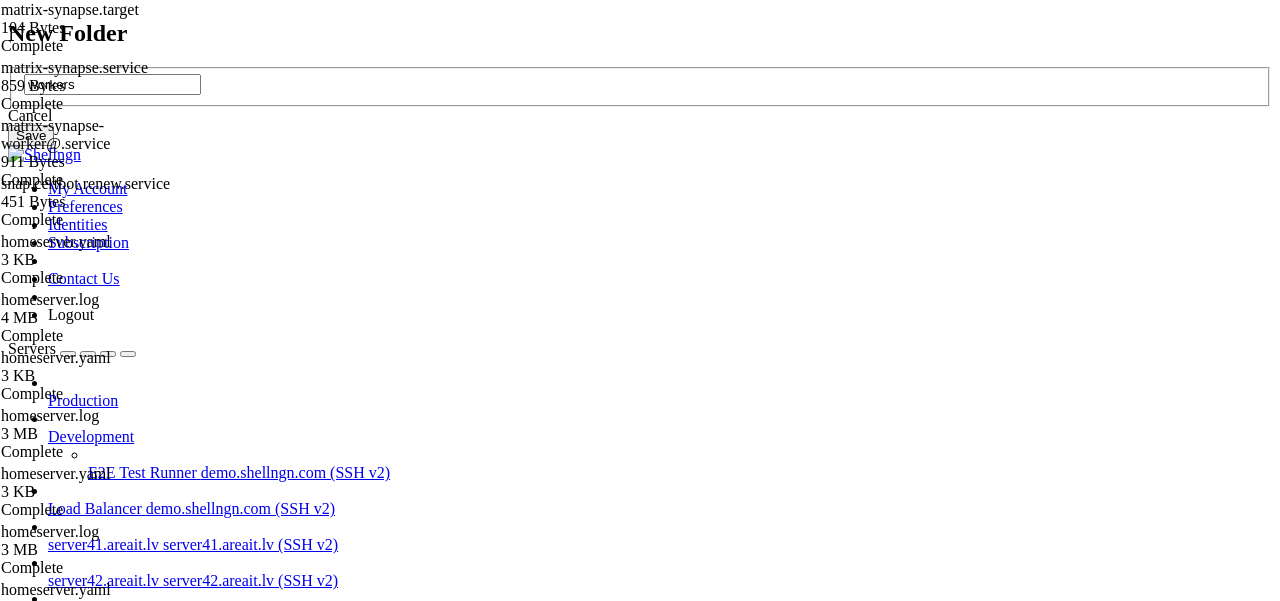 type on "workers" 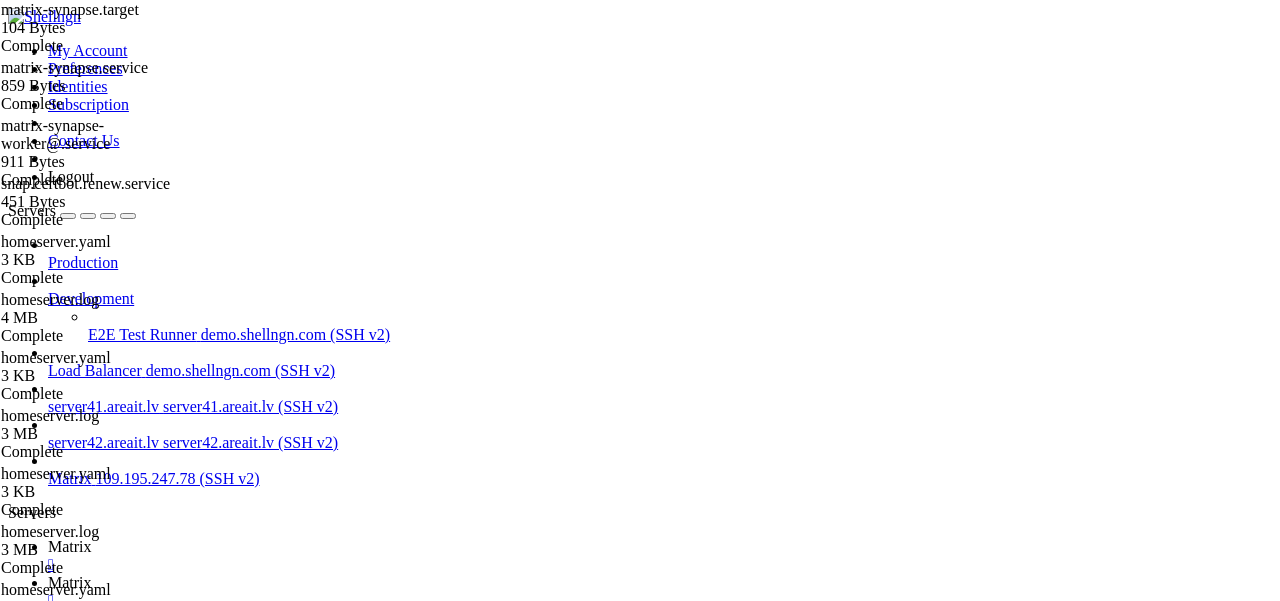 click on "  workers" at bounding box center [39, 1066] 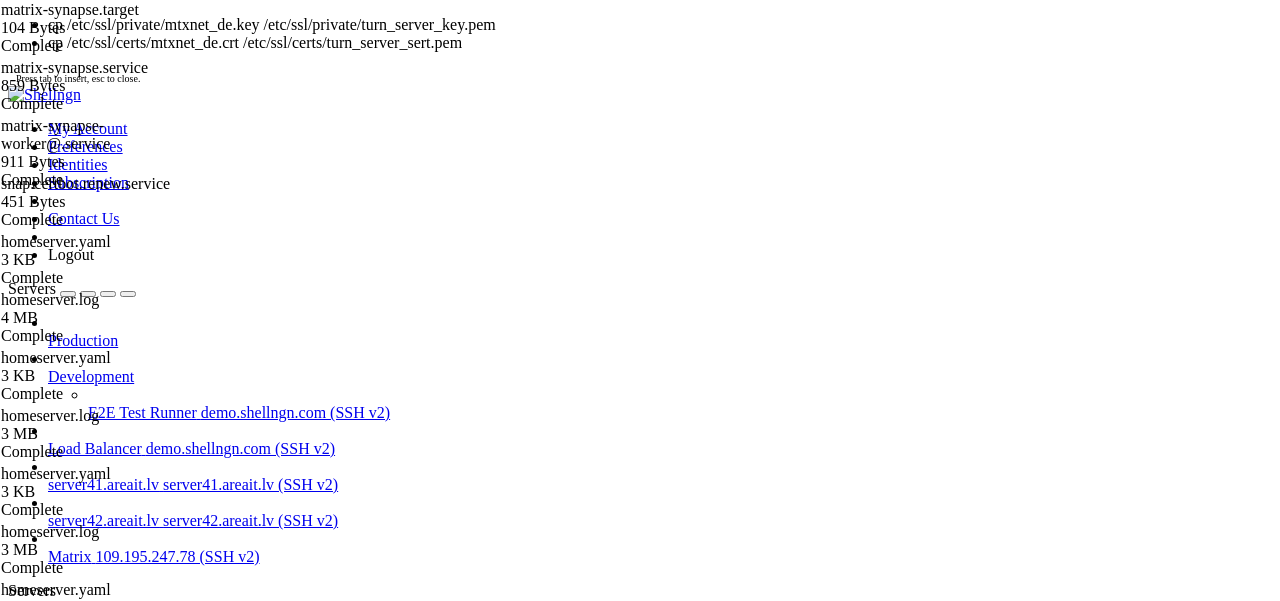 click on "Matrix
" at bounding box center [660, 670] 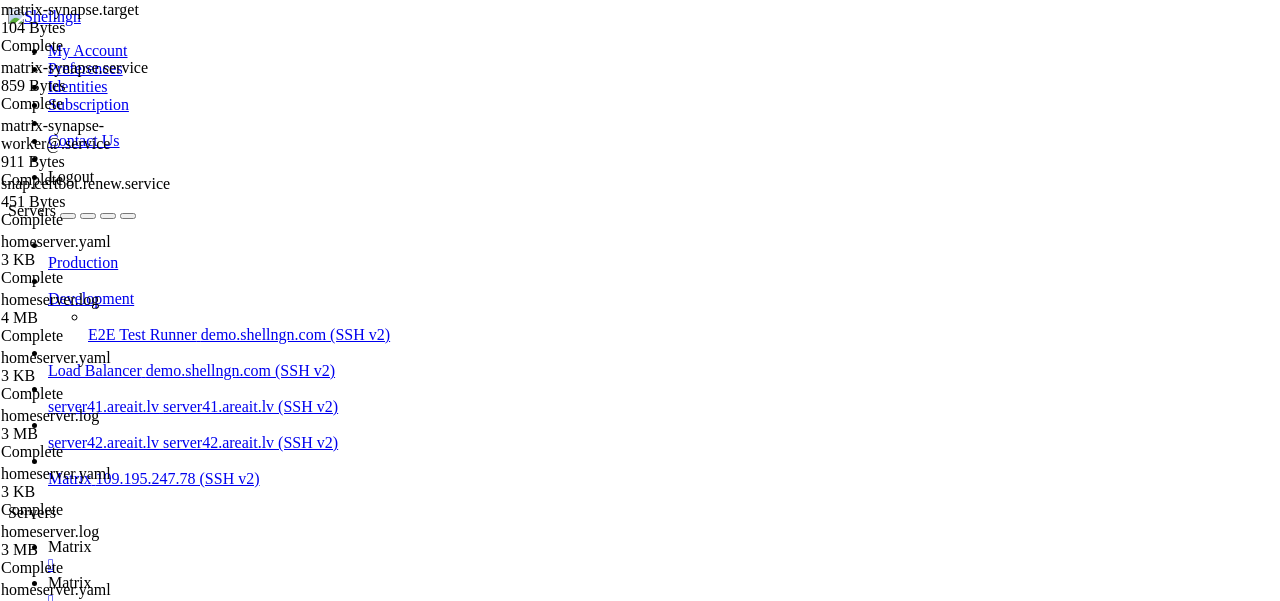click on "Matrix" at bounding box center [70, 546] 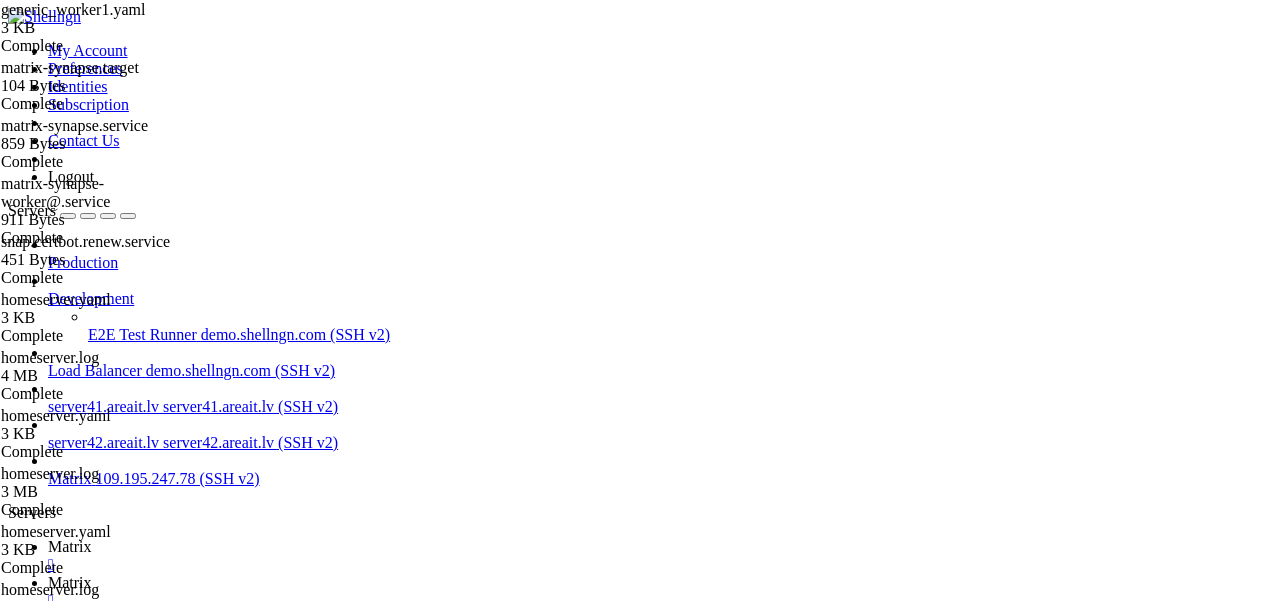 scroll, scrollTop: 427, scrollLeft: 0, axis: vertical 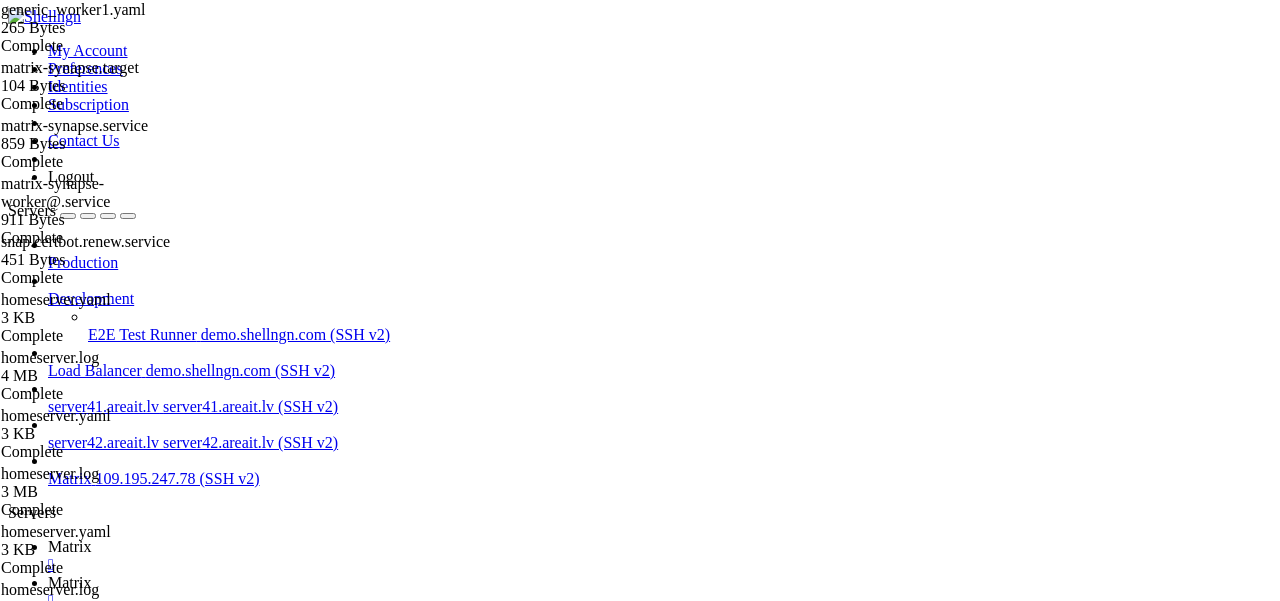 click at bounding box center [16, 979] 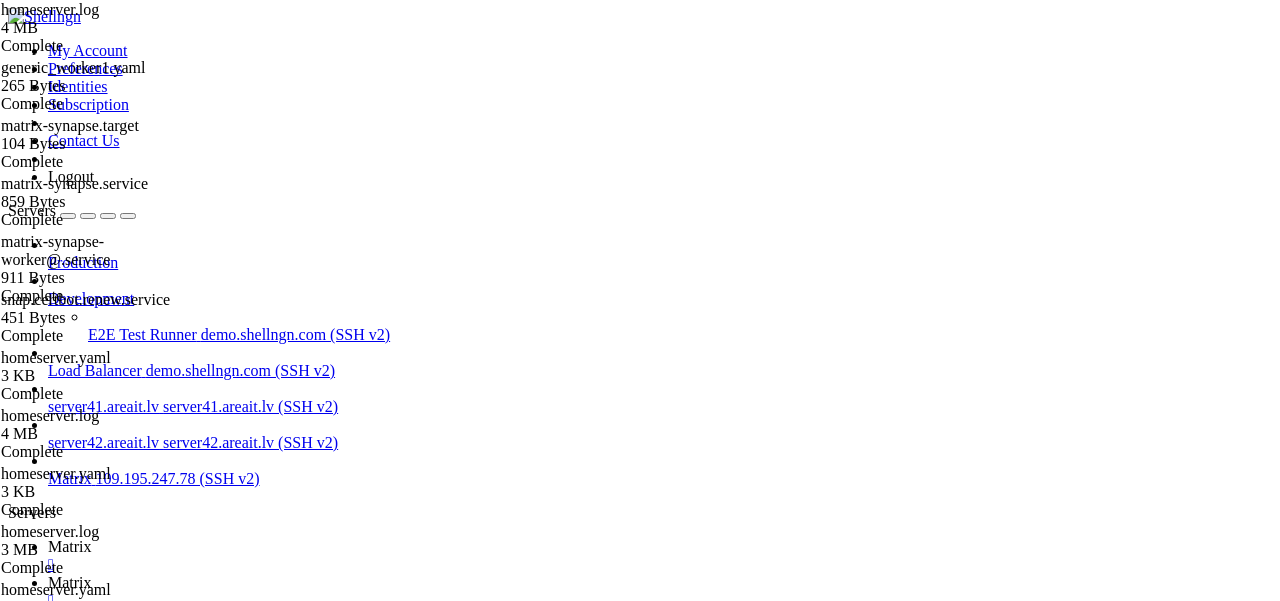 scroll, scrollTop: 32301, scrollLeft: 0, axis: vertical 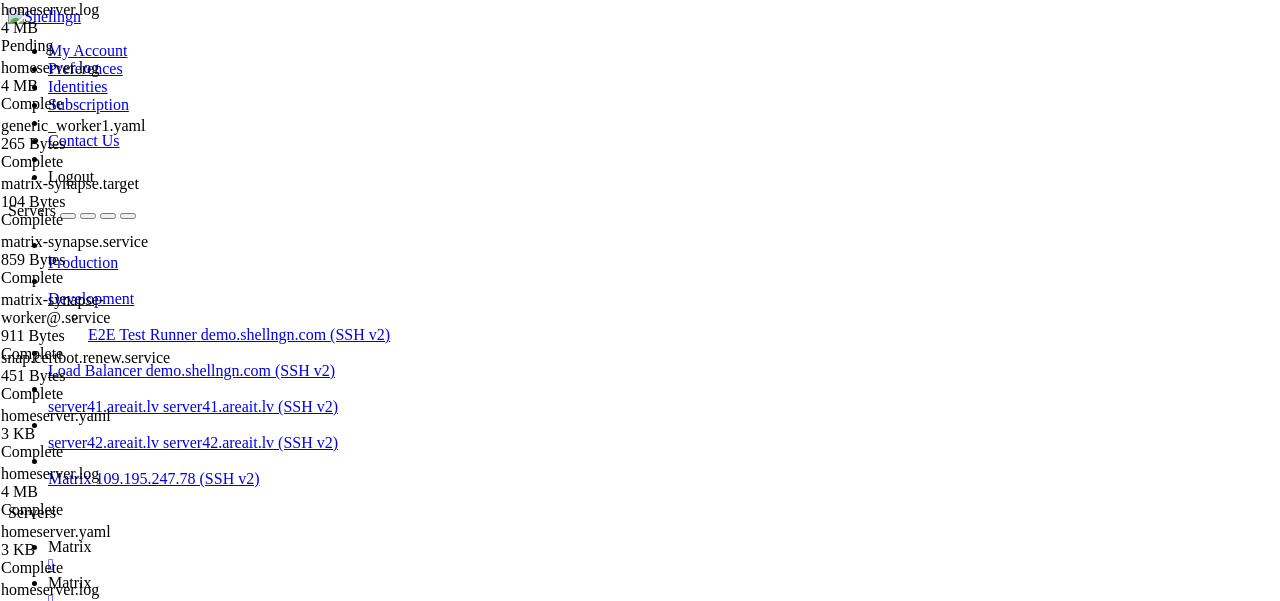 click on "Reconnect" at bounding box center (48, 1524) 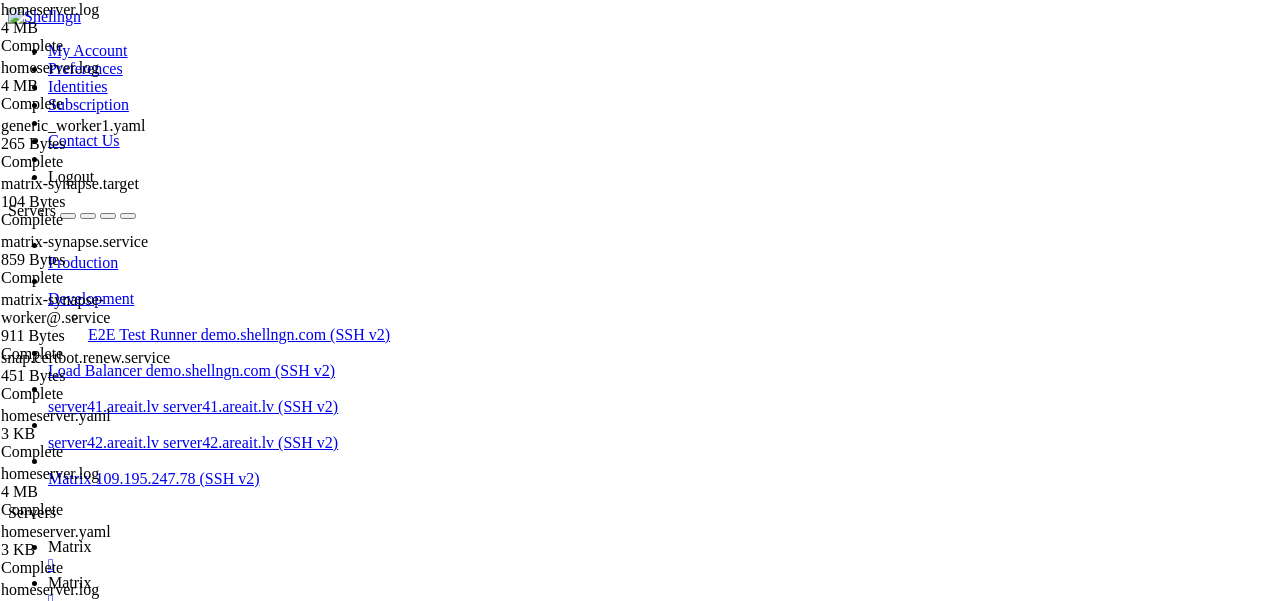 scroll, scrollTop: 32301, scrollLeft: 0, axis: vertical 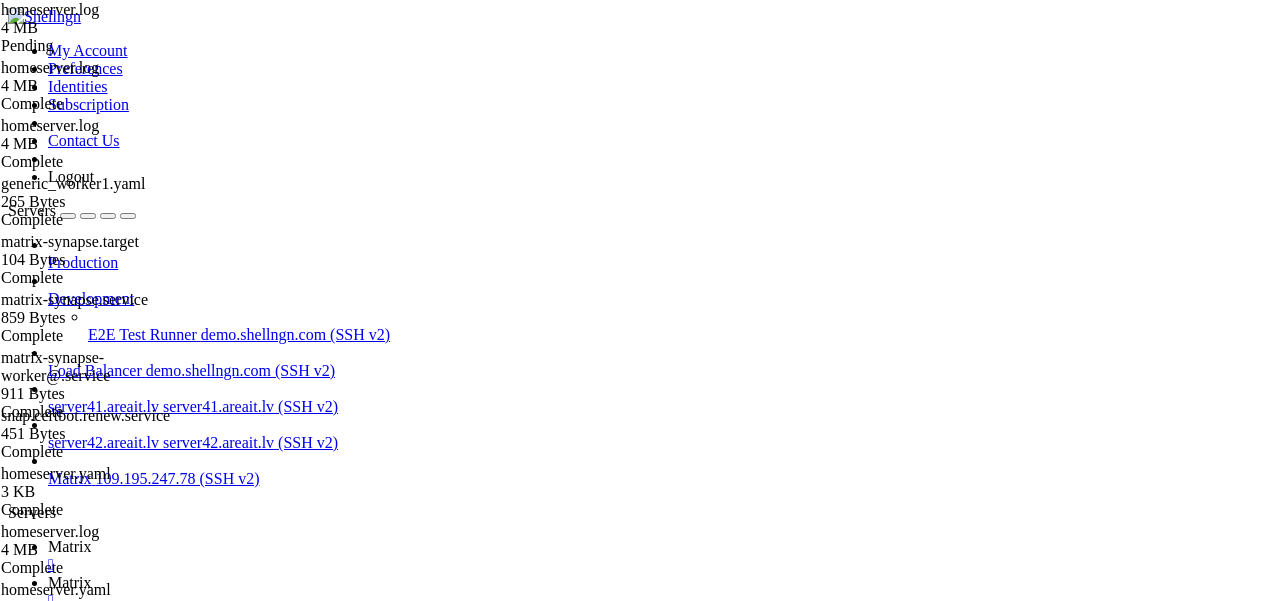 click on "Reconnect" at bounding box center (48, 1524) 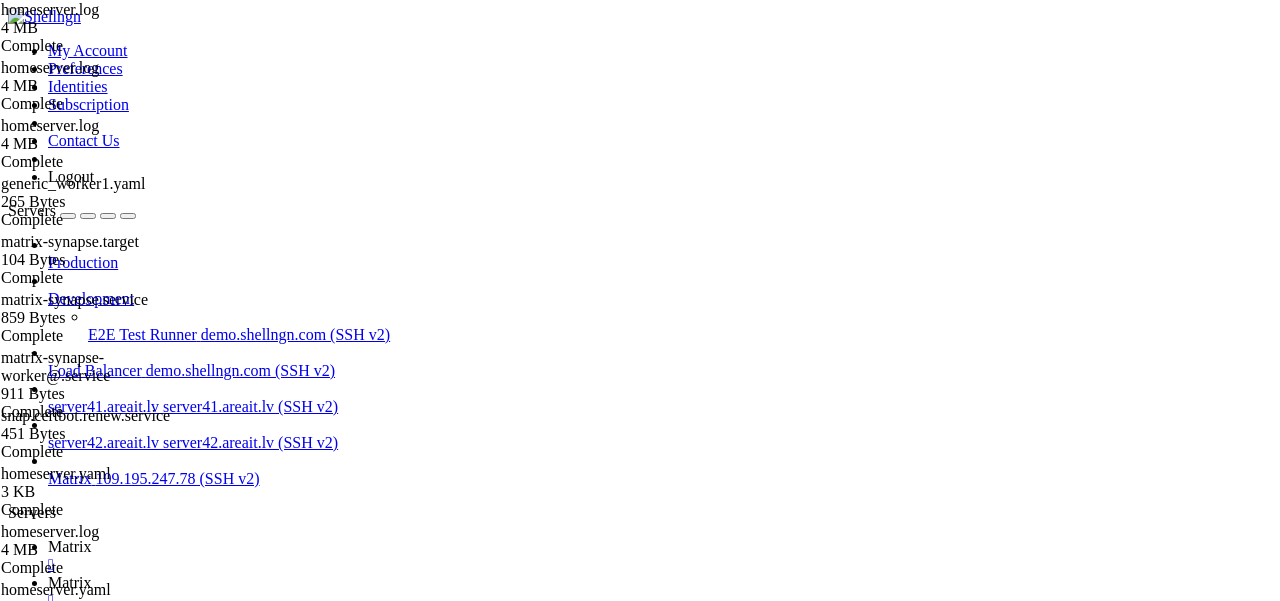 scroll, scrollTop: 32301, scrollLeft: 0, axis: vertical 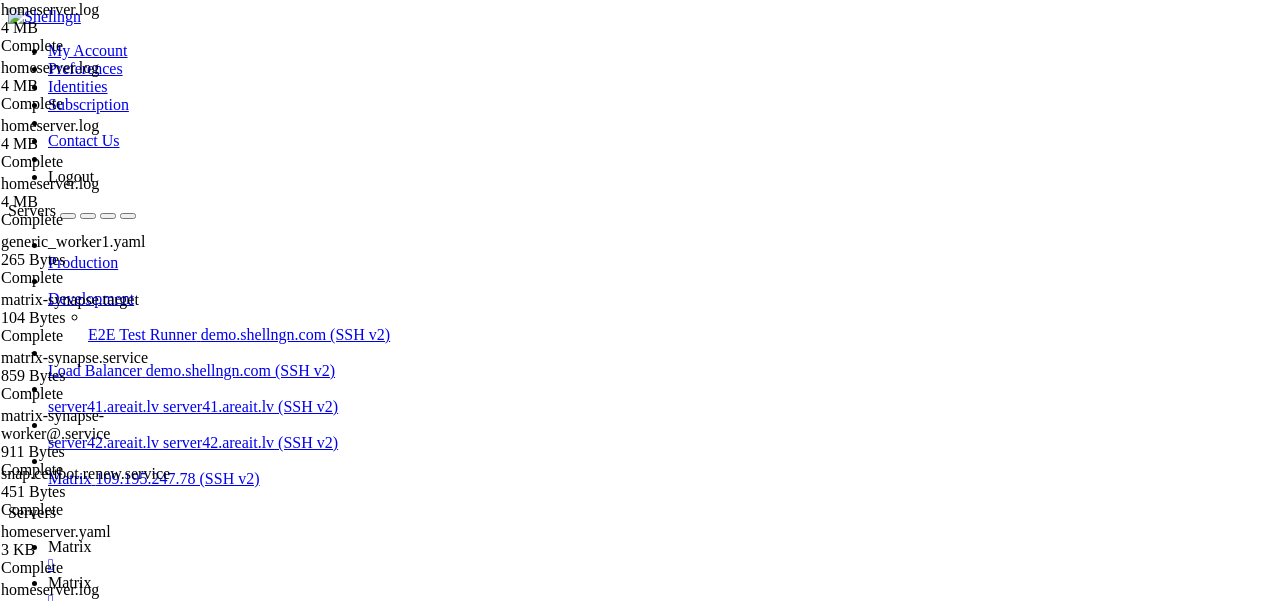 drag, startPoint x: 813, startPoint y: 550, endPoint x: 244, endPoint y: 315, distance: 615.6184 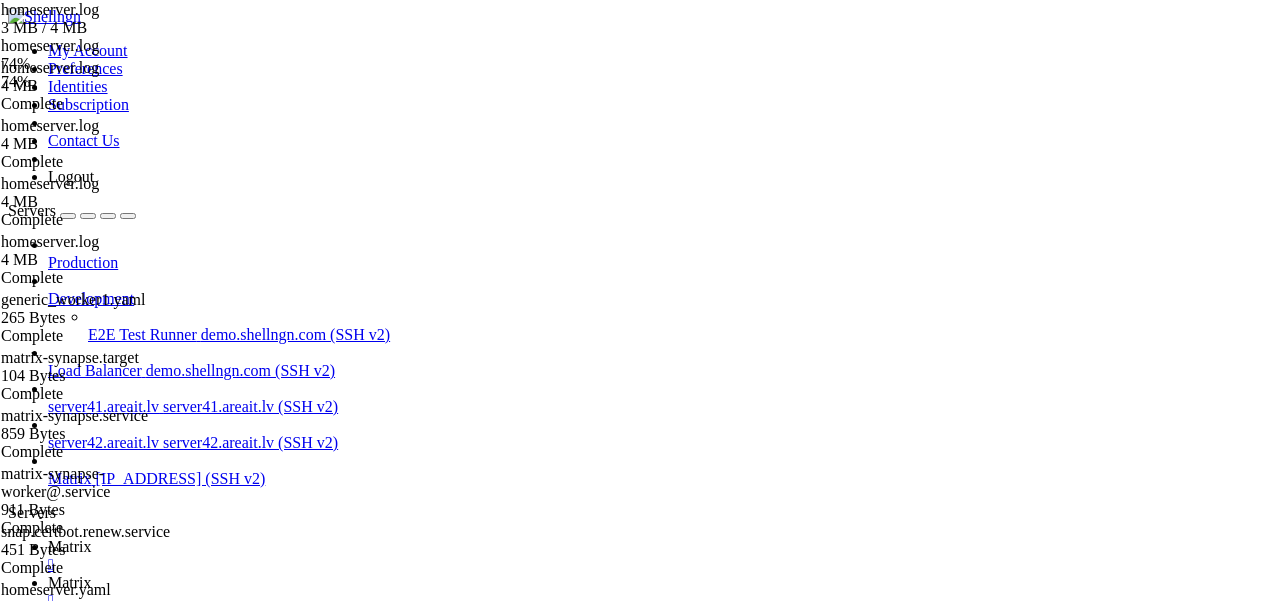 scroll, scrollTop: 0, scrollLeft: 0, axis: both 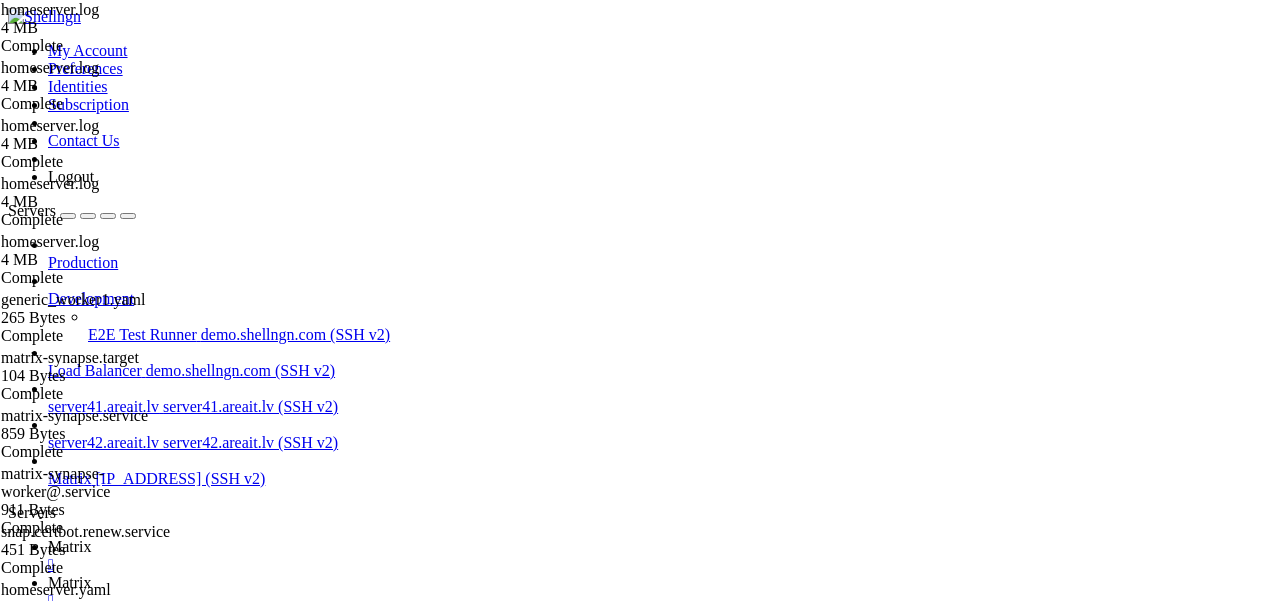 click at bounding box center [56, 1576] 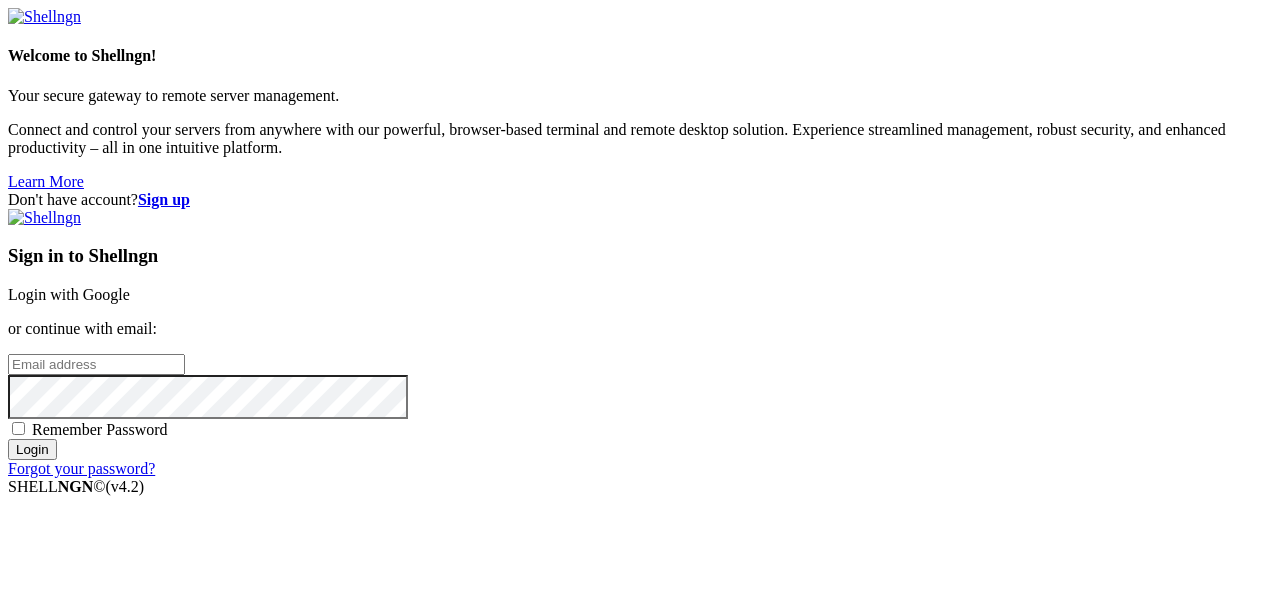 scroll, scrollTop: 0, scrollLeft: 0, axis: both 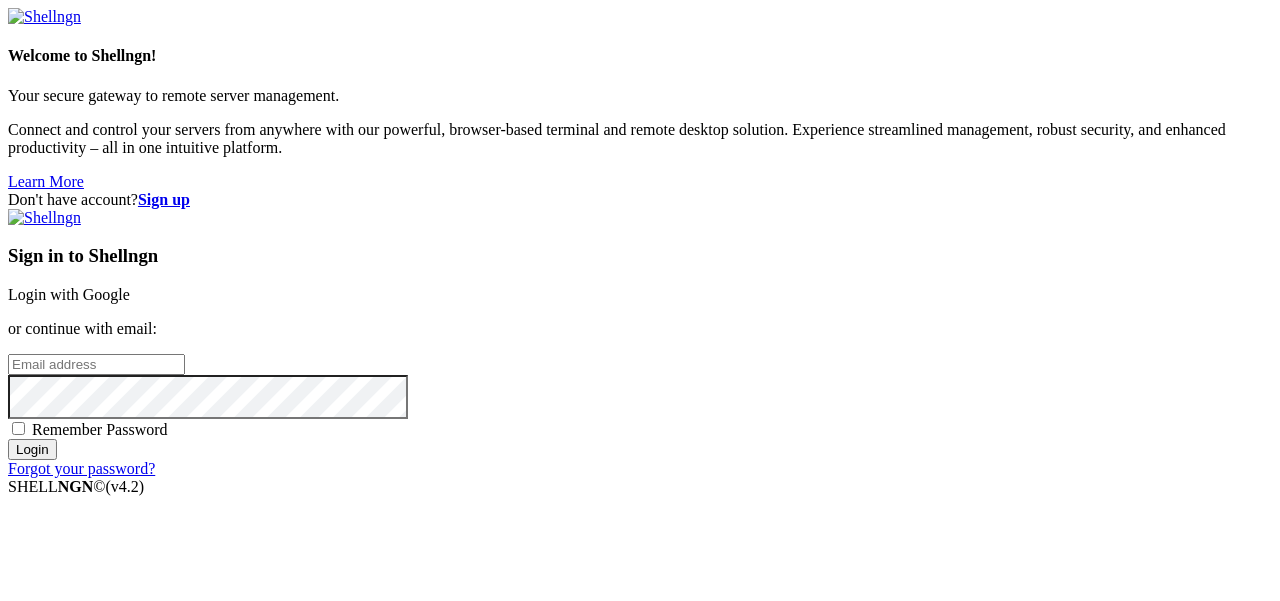 click on "Login with Google" at bounding box center (69, 294) 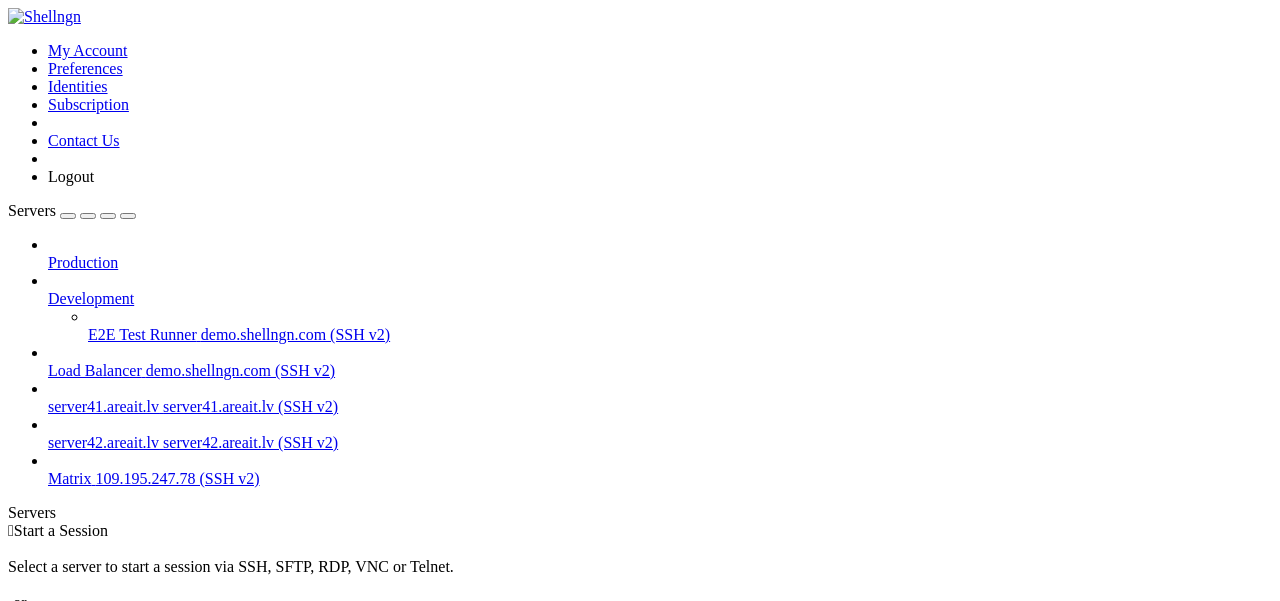 click on "109.195.247.78 (SSH v2)" at bounding box center [178, 478] 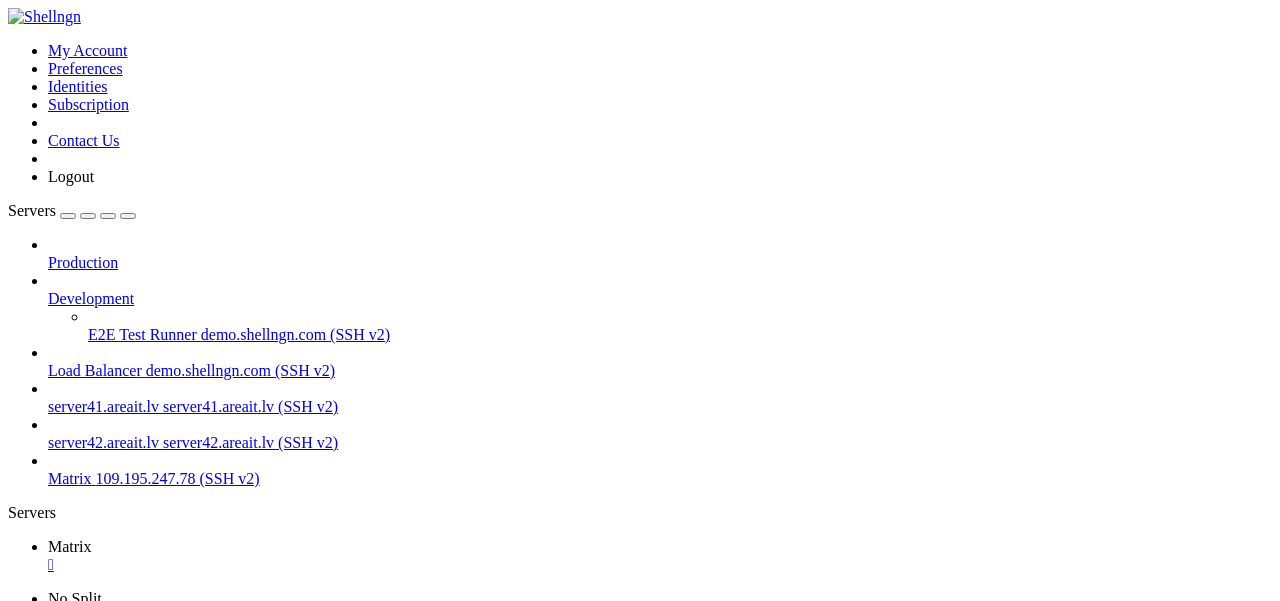 scroll, scrollTop: 0, scrollLeft: 0, axis: both 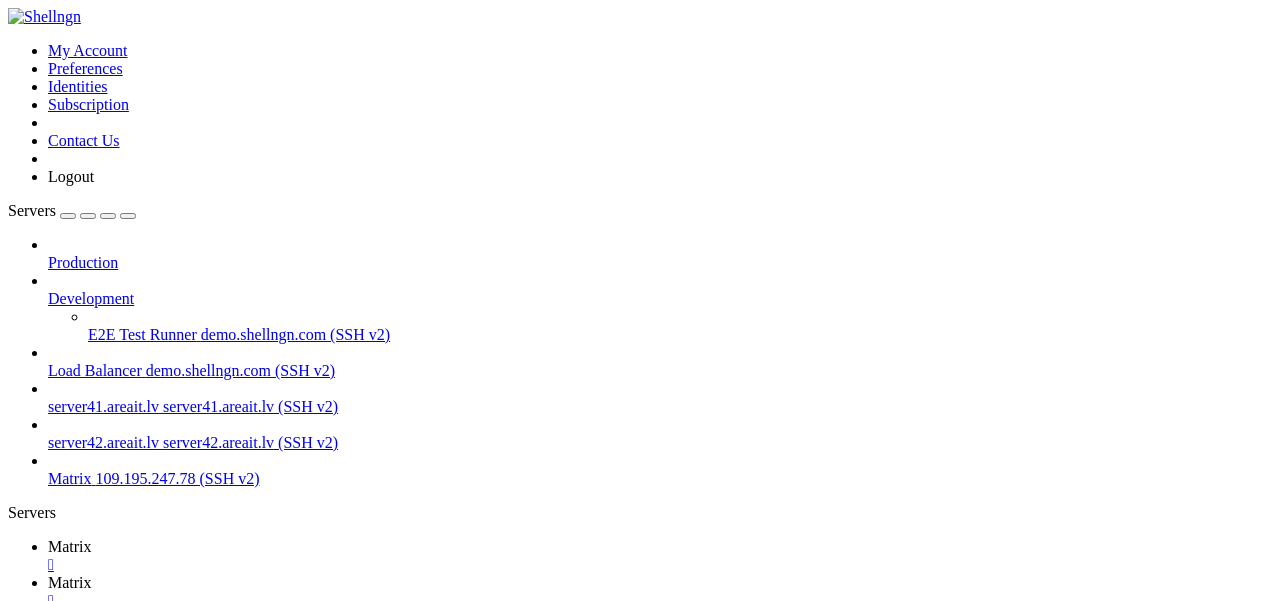 click on "Matrix" at bounding box center [70, 546] 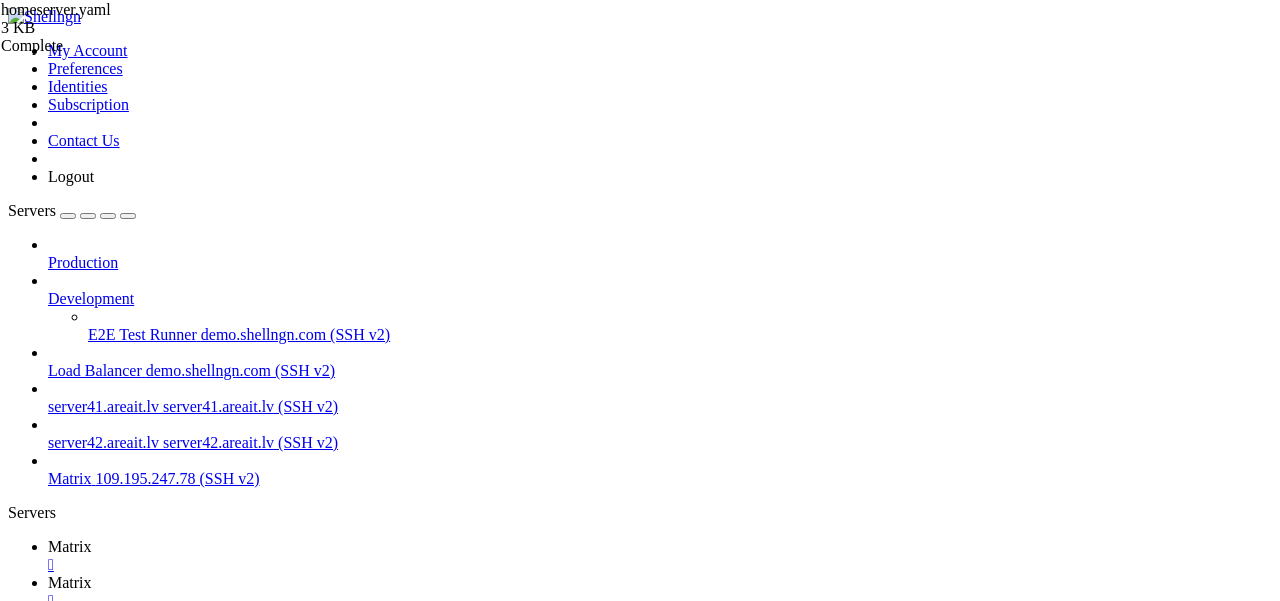 scroll, scrollTop: 835, scrollLeft: 0, axis: vertical 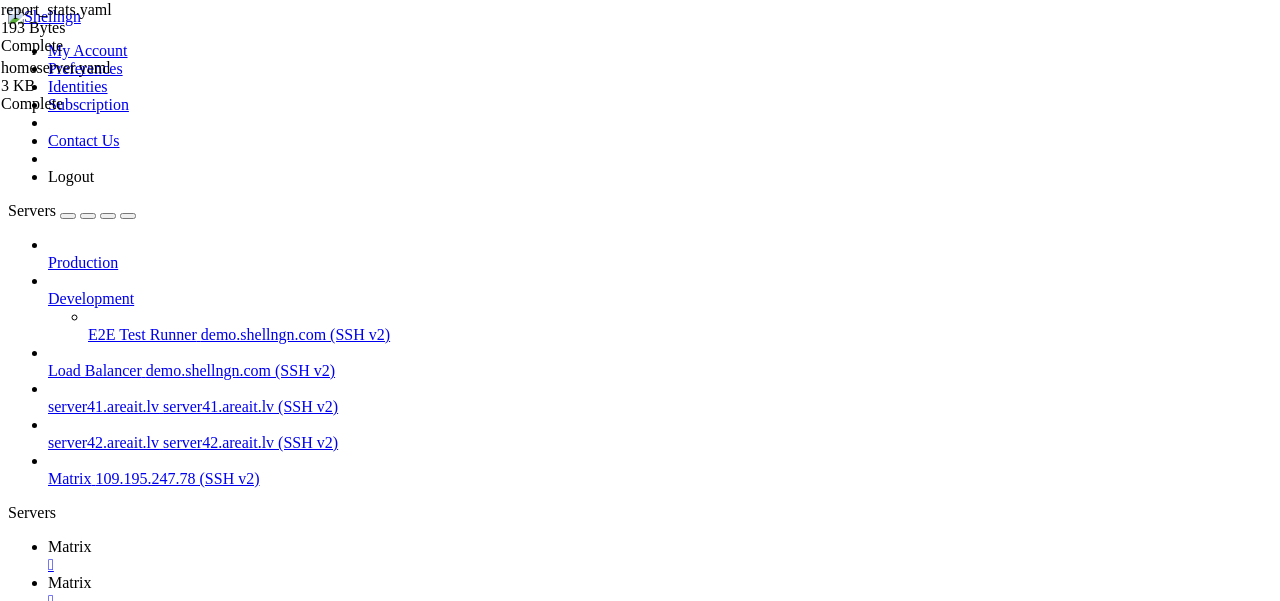 click at bounding box center [56, 1576] 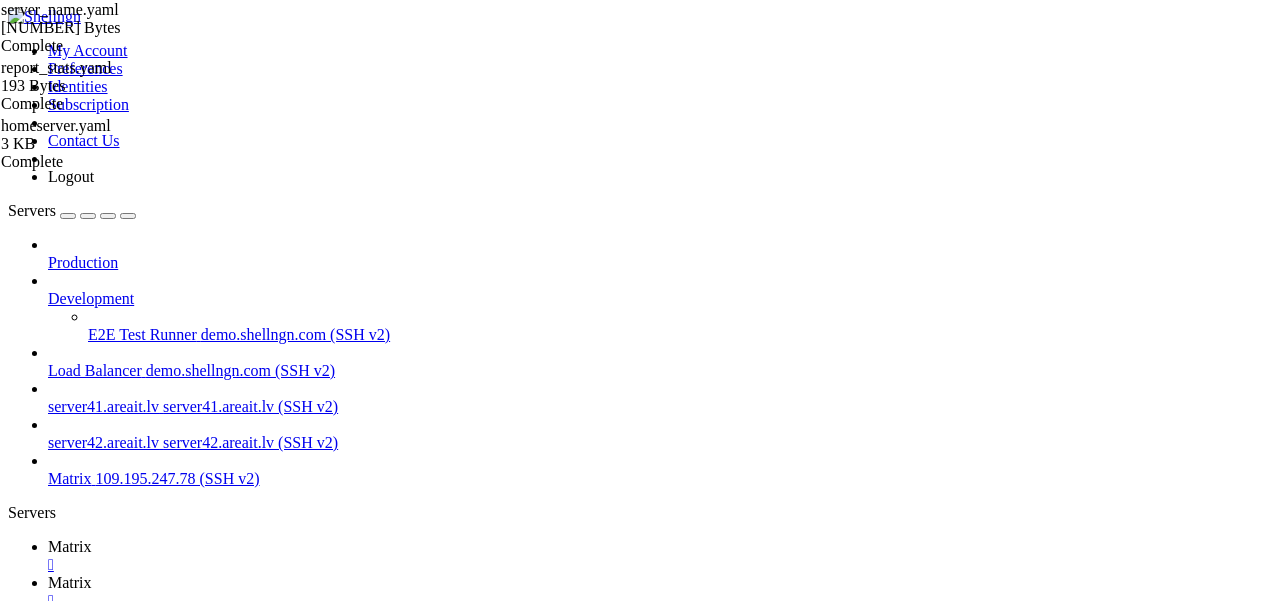 click at bounding box center [56, 1576] 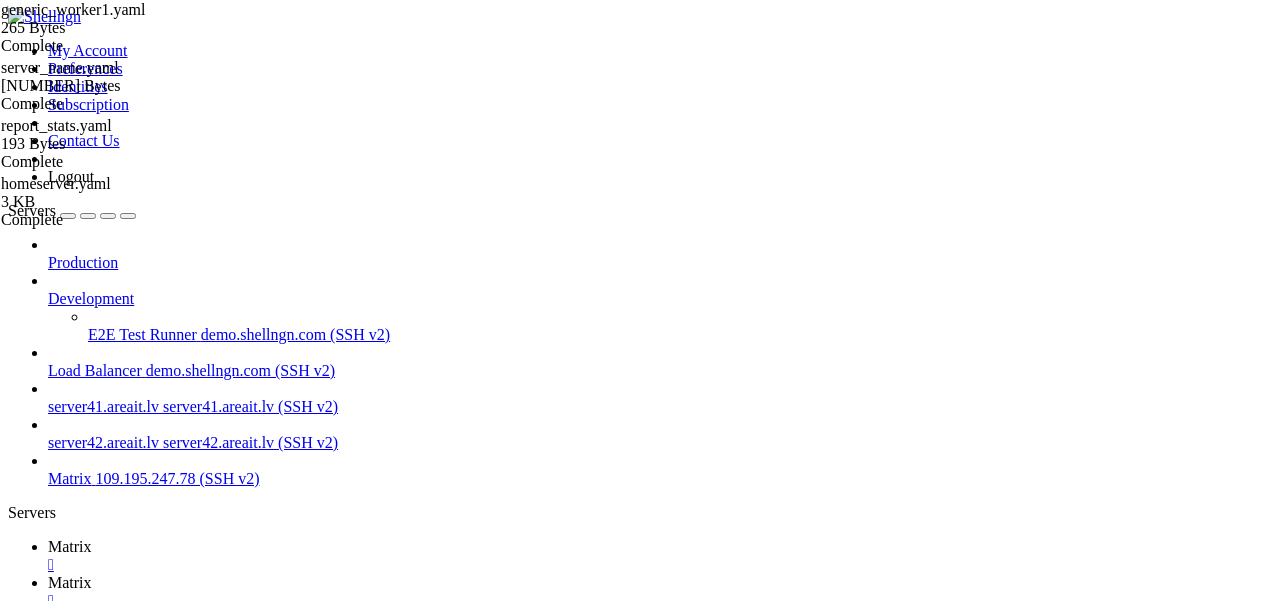 click at bounding box center (56, 1576) 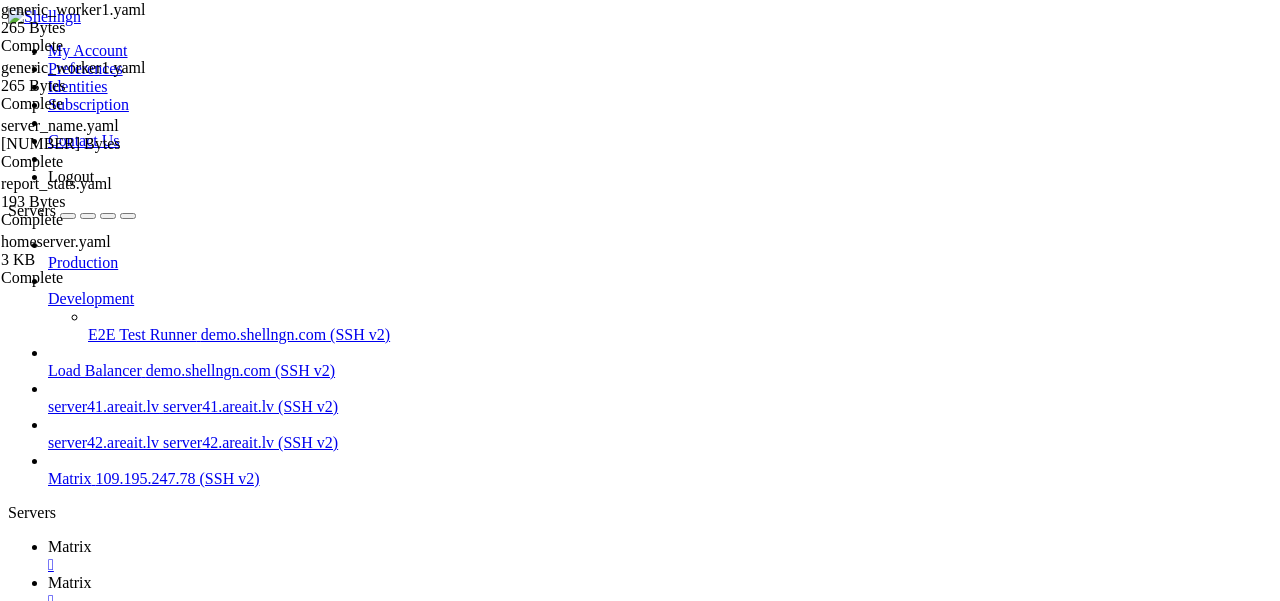 click on "Matrix
" at bounding box center (660, 556) 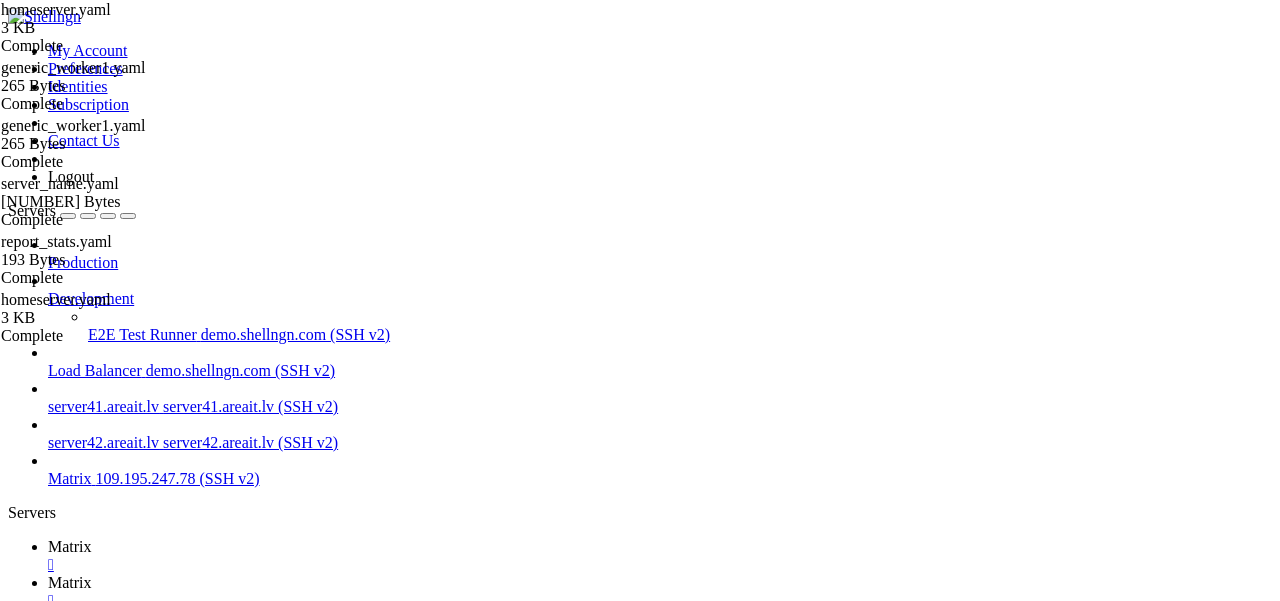 scroll, scrollTop: 356, scrollLeft: 0, axis: vertical 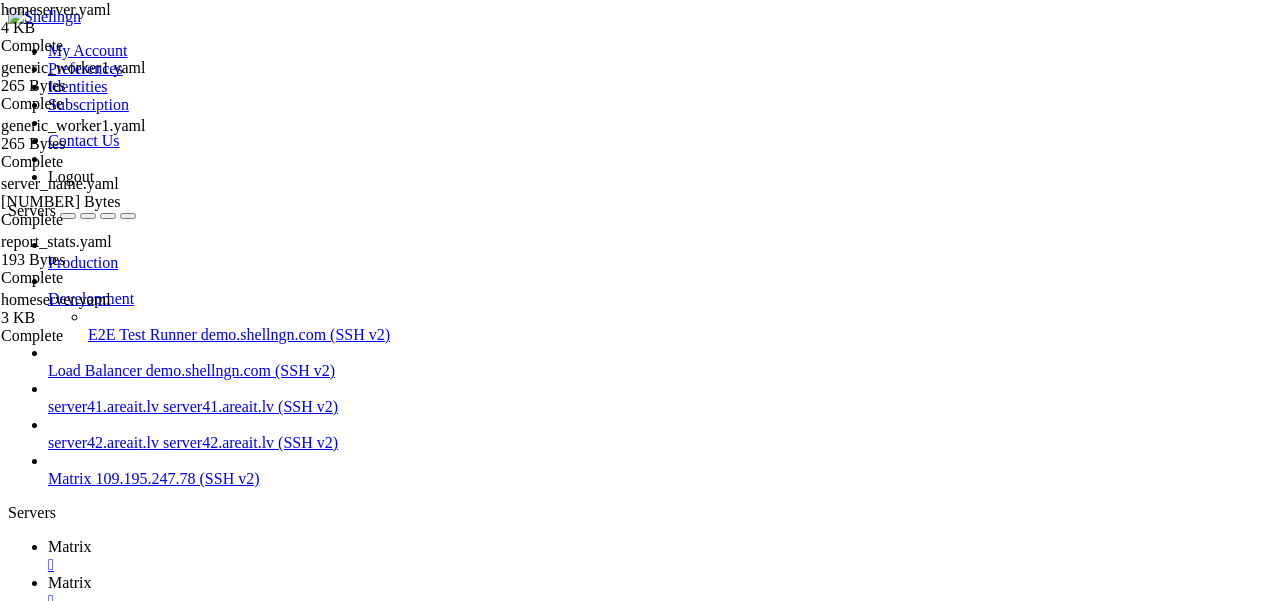 click on "Matrix" at bounding box center [70, 546] 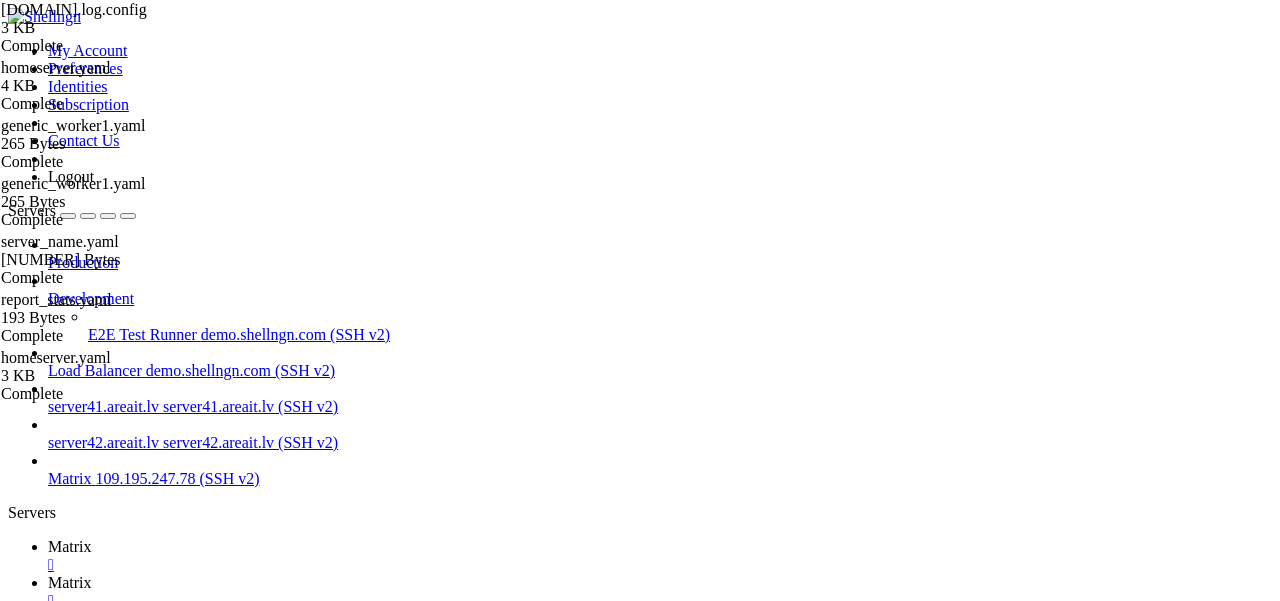 scroll, scrollTop: 0, scrollLeft: 0, axis: both 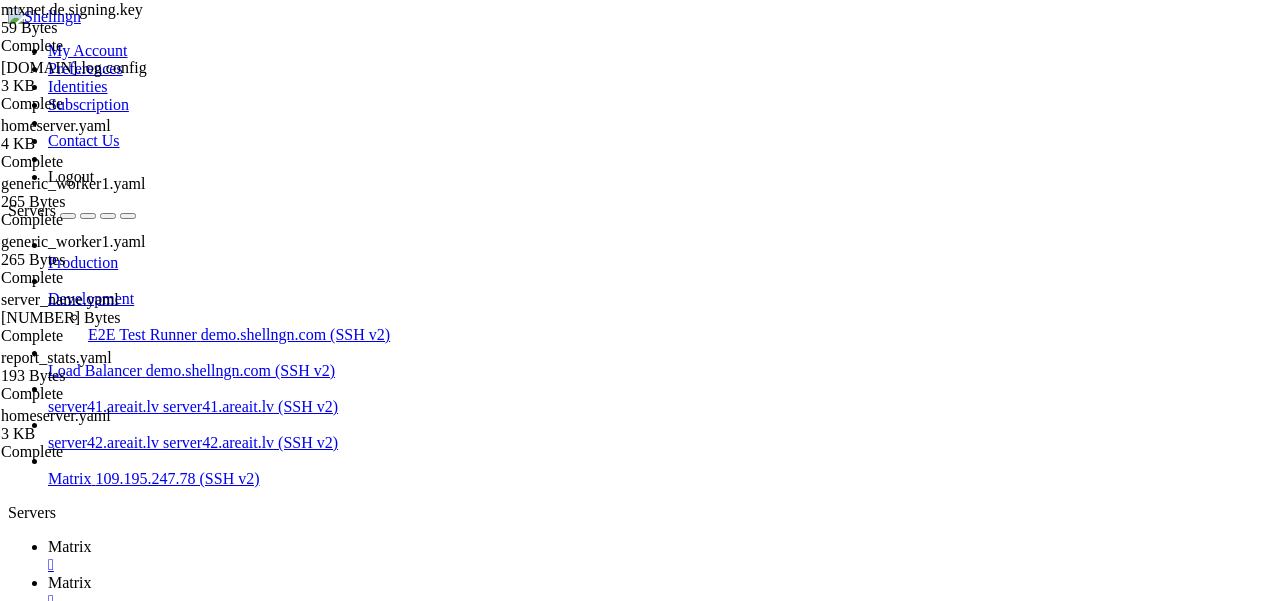 click at bounding box center [56, 1576] 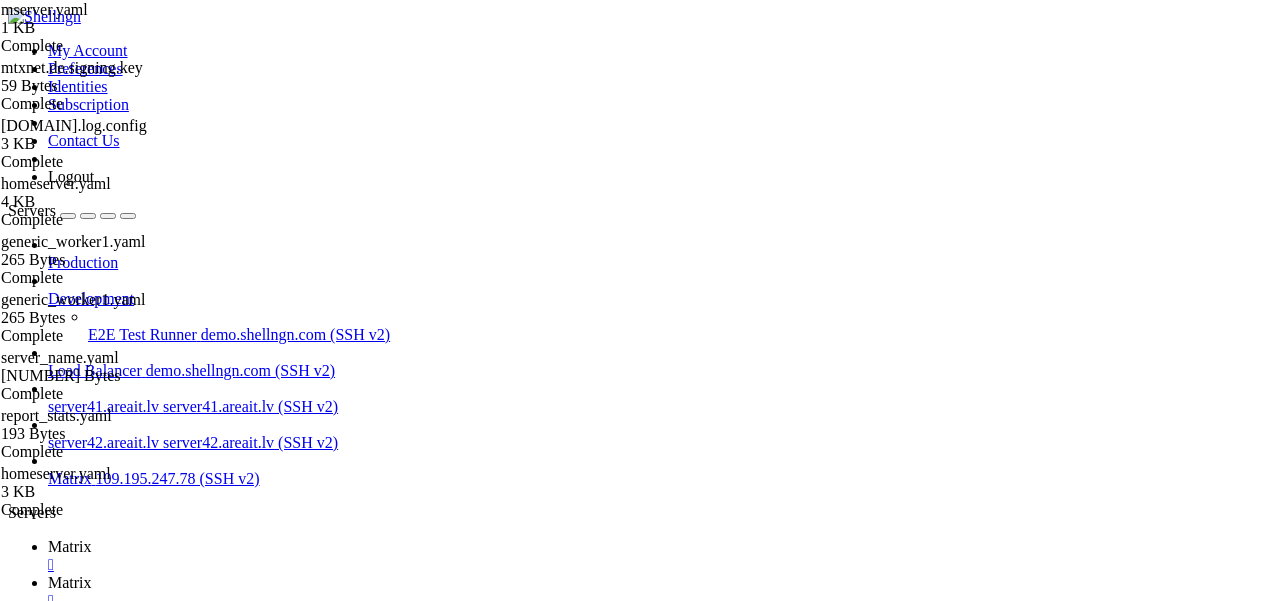click at bounding box center [56, 1576] 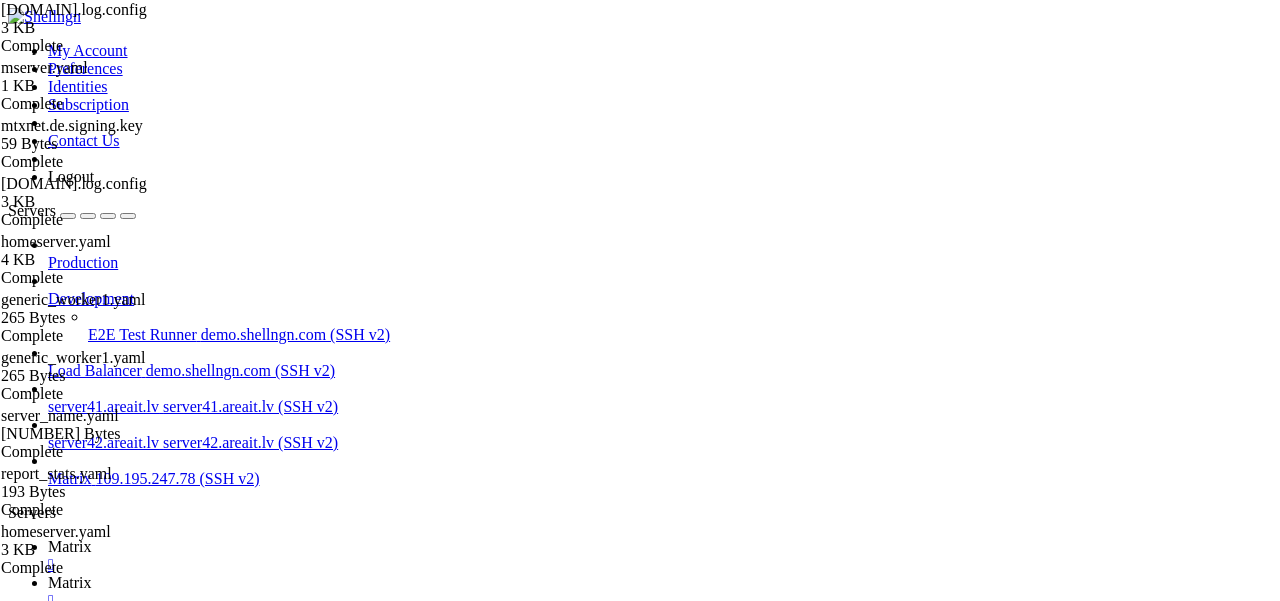 scroll, scrollTop: 0, scrollLeft: 0, axis: both 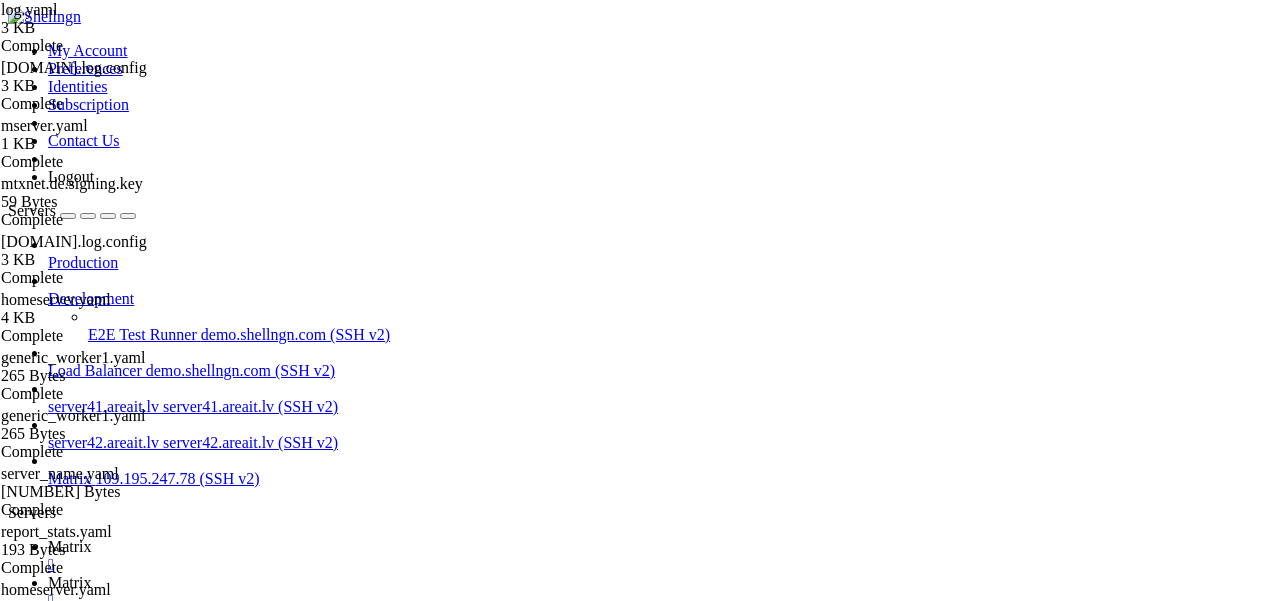 drag, startPoint x: 508, startPoint y: 552, endPoint x: 51, endPoint y: -119, distance: 811.84357 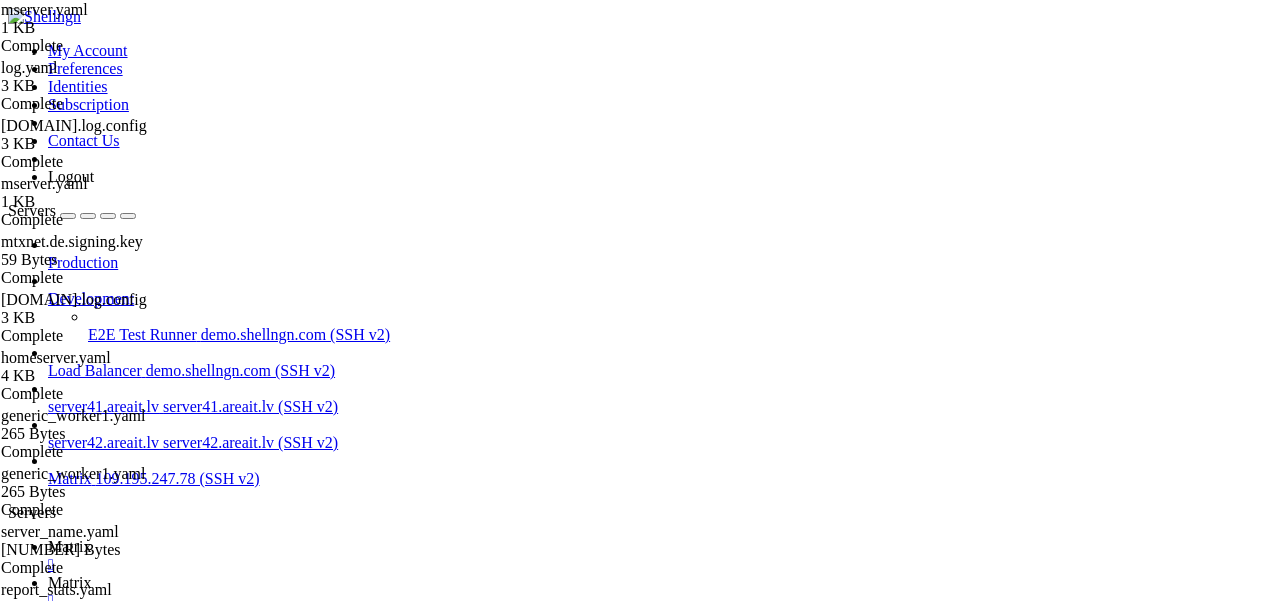 drag, startPoint x: 388, startPoint y: 542, endPoint x: 185, endPoint y: 33, distance: 547.98724 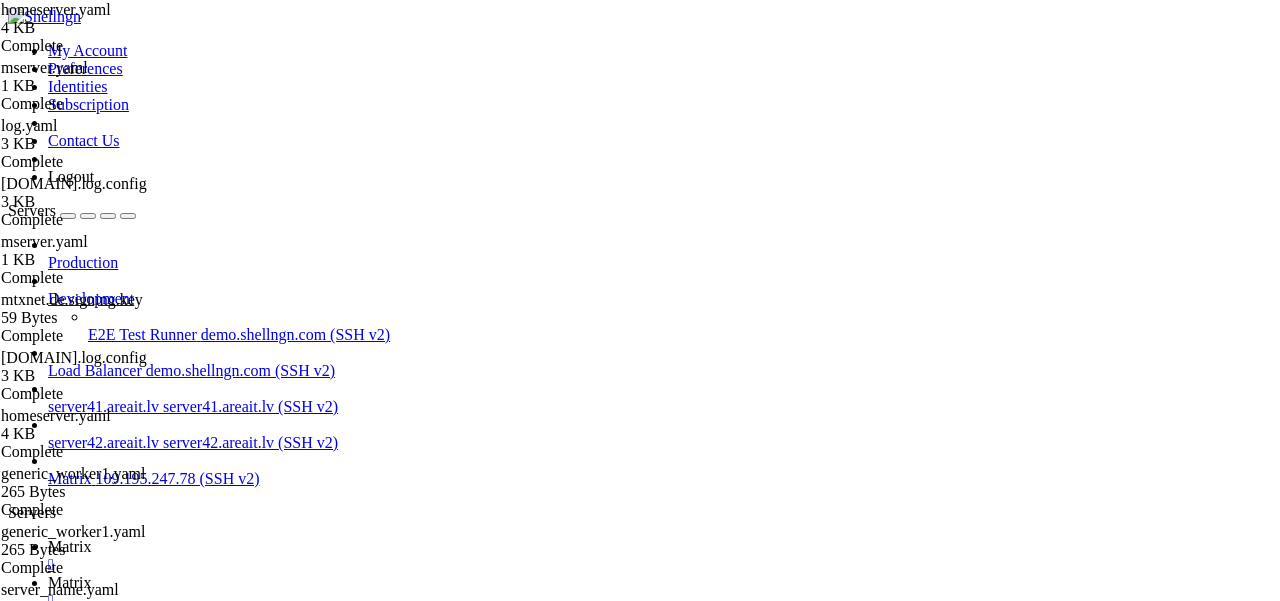 click on "# Configuration file for Synapse. # # This is a YAML file: see [1] for a quick introduction. Note in particular # that *indentation is important*: all the elements of a list or dictionary # should have the same indentation. # # [1] https://docs.ansible.com/ansible/latest/reference_appendices/YAMLSyntax.html # # For more information on how to configure Synapse, including a complete accounting of # each option, go to docs/usage/configuration/config_documentation.md or # https://element-hq.github.io/synapse/latest/usage/configuration/config_documentation.html # # This is set in /etc/matrix-synapse/conf.d/server_name.yaml for Debian installations. server_name :   "mtxnet.de" pid_file :   "/var/run/matrix-synapse.pid" listeners :   -  port :   8008      tls :   false      type :  http      x_forwarded :   true      bind_addresses :   [ '::1' ,  '127.0.0.1' ]      resources :         -  names :   [ client, federation ]            compress :   false database :   name :  psycopg2   args :      user :  synapse_user" at bounding box center [654, 1846] 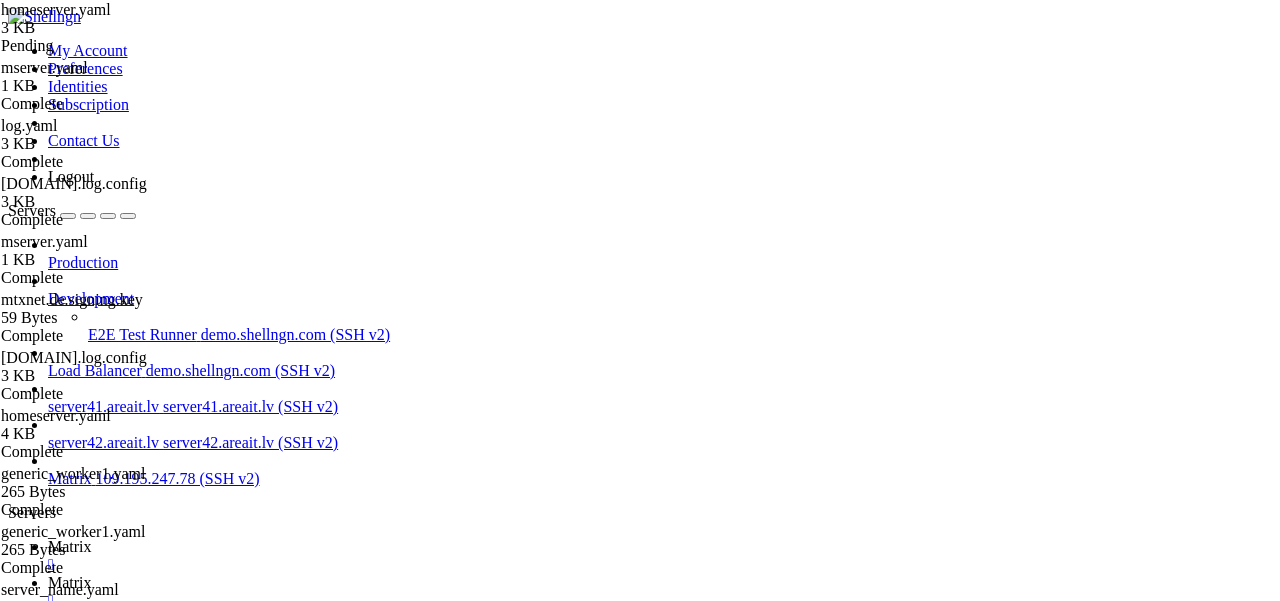 click on "Reconnect" at bounding box center [48, 1524] 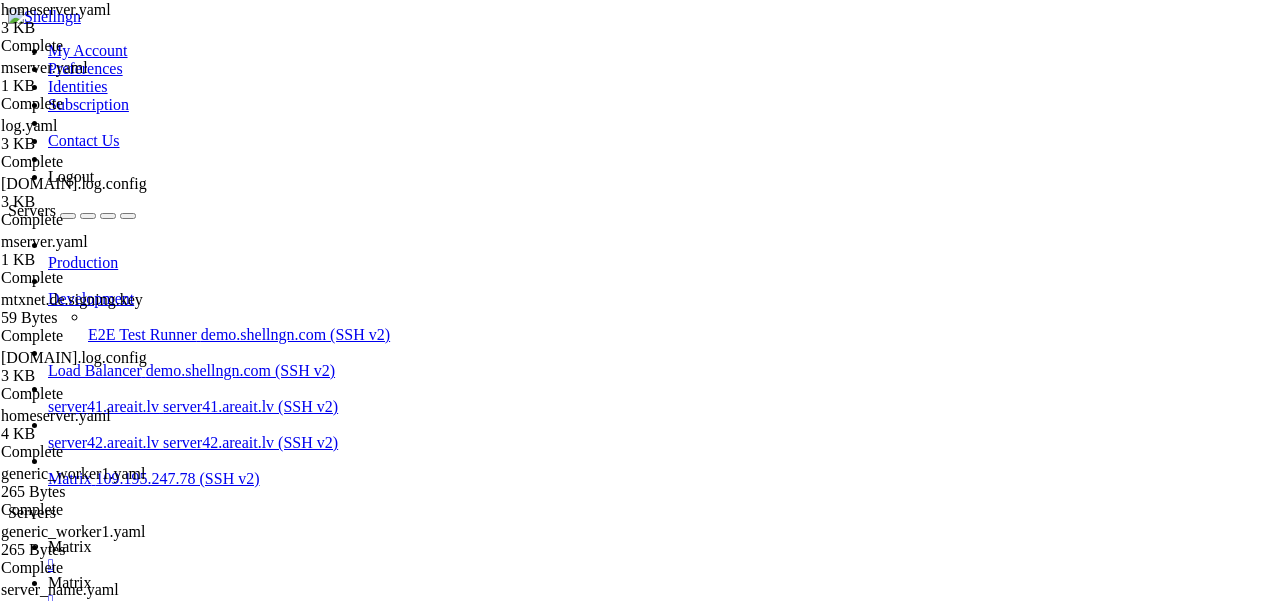 click at bounding box center (237, 979) 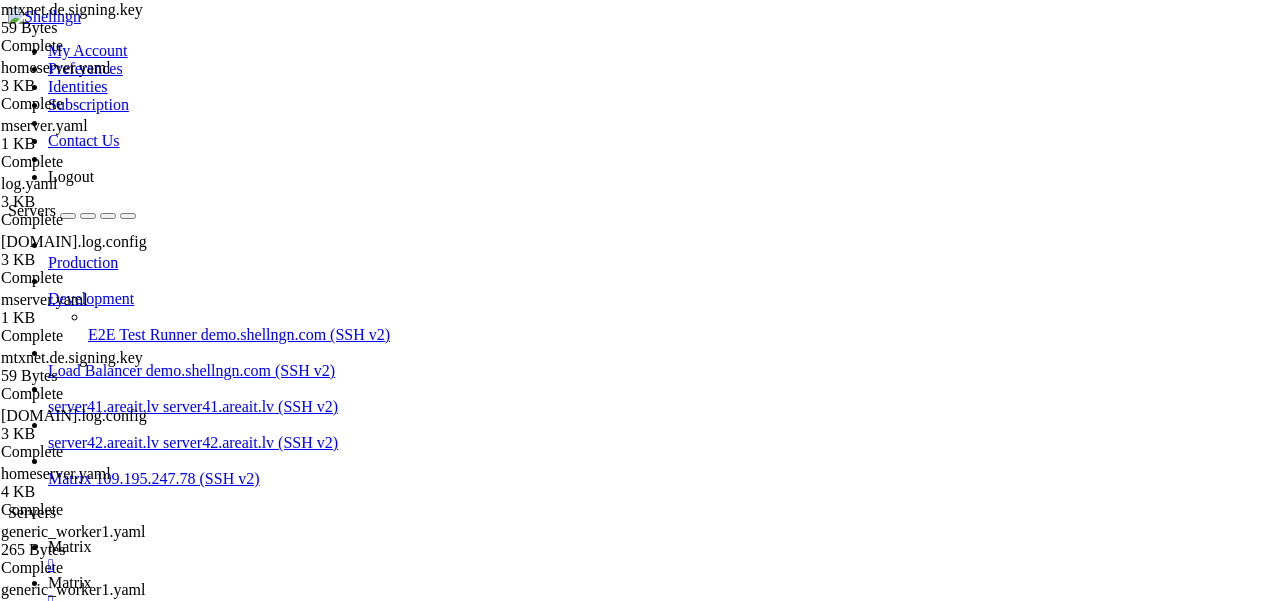 drag, startPoint x: 674, startPoint y: 94, endPoint x: 227, endPoint y: 94, distance: 447 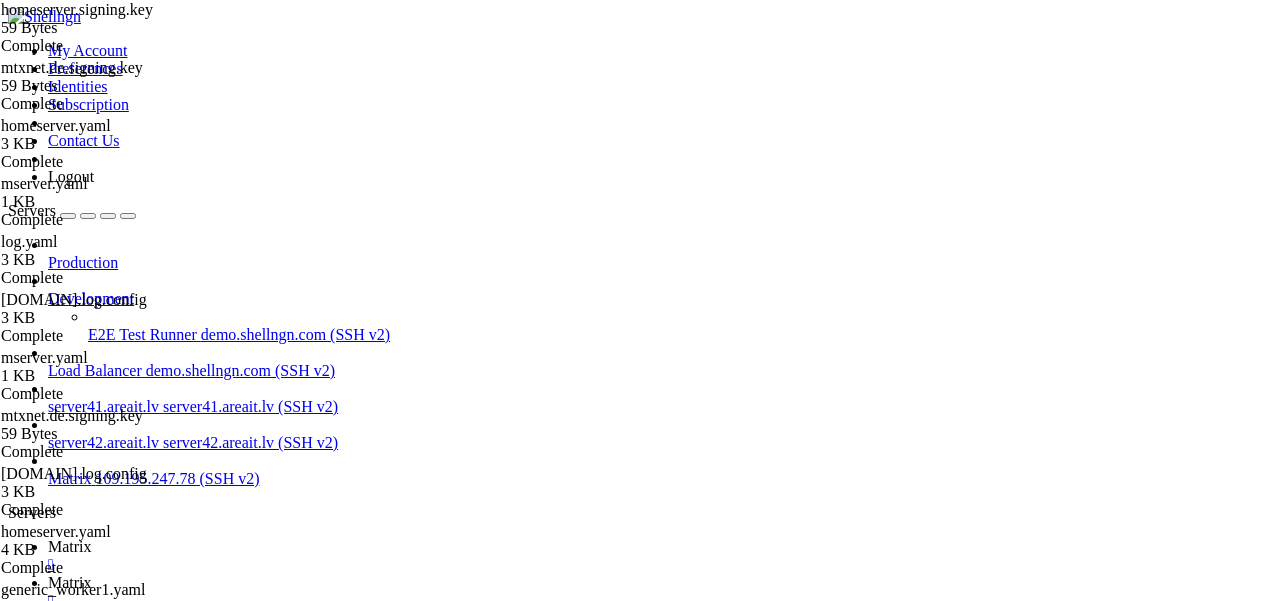 drag, startPoint x: 681, startPoint y: 95, endPoint x: 285, endPoint y: 95, distance: 396 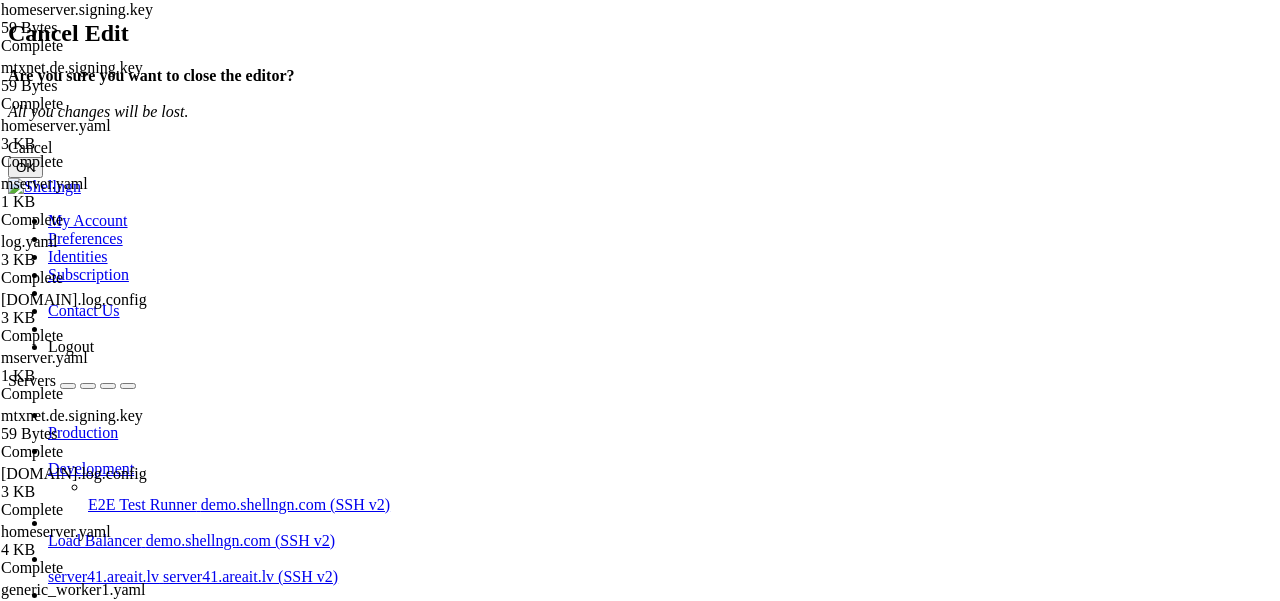 click on "Cancel" at bounding box center [640, 148] 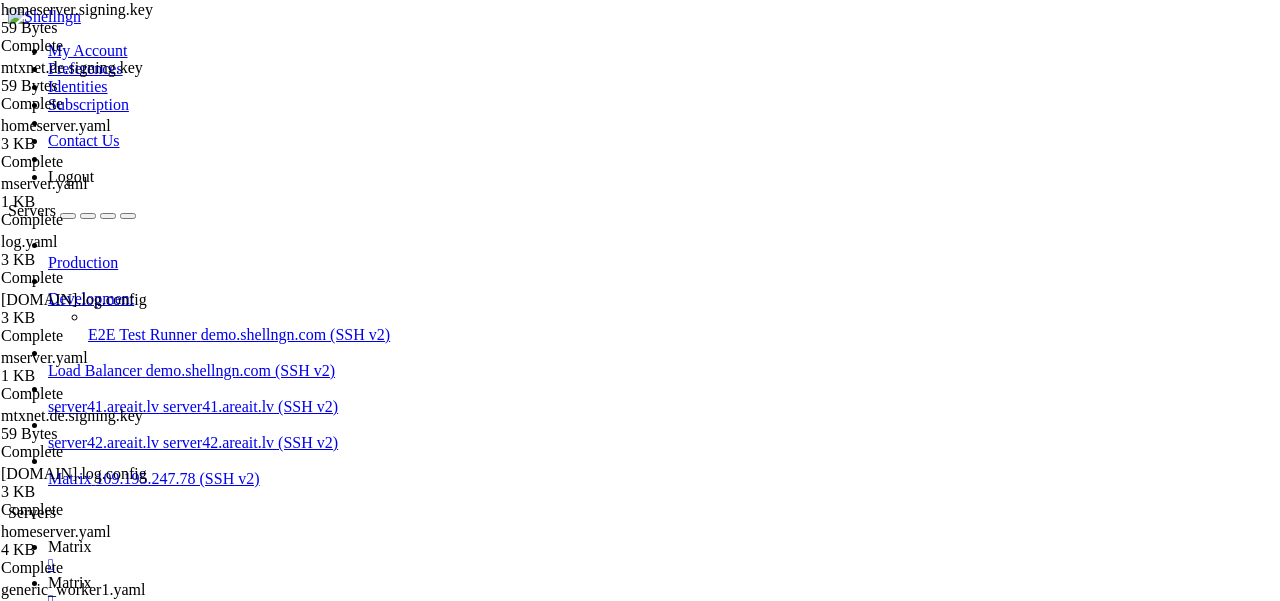 click at bounding box center (36, 1576) 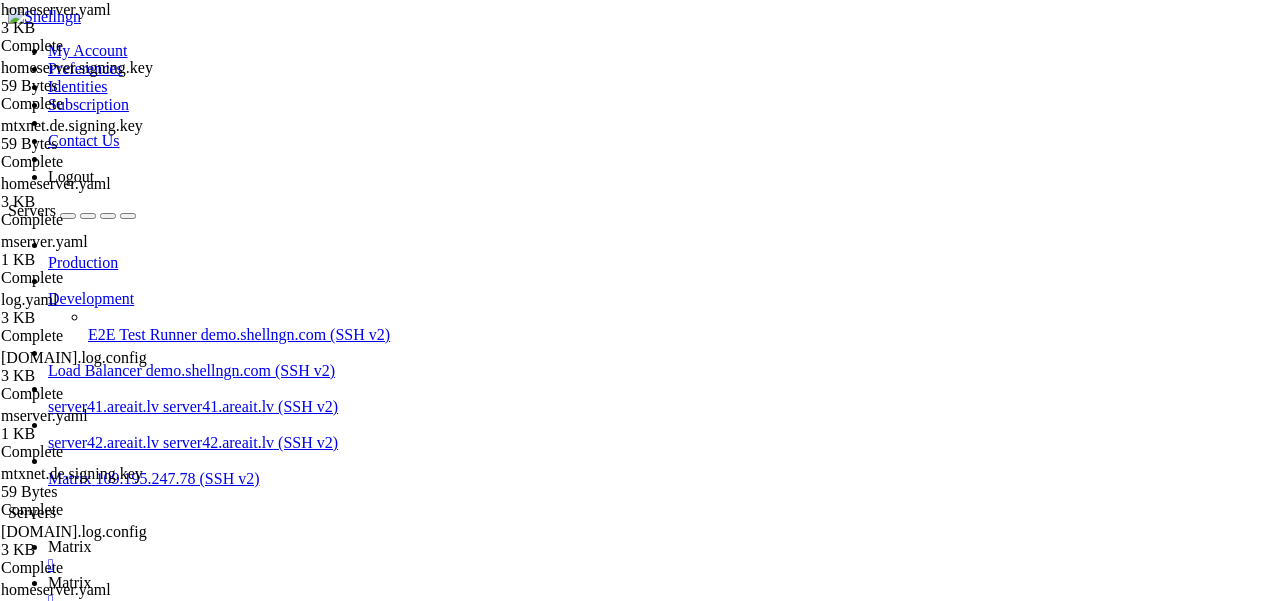 click on "# Configuration file for Synapse. # # This is a YAML file: see [1] for a quick introduction. Note in particular # that *indentation is important*: all the elements of a list or dictionary # should have the same indentation. # # [1] https://docs.ansible.com/ansible/latest/reference_appendices/YAMLSyntax.html # # For more information on how to configure Synapse, including a complete accounting of # each option, go to docs/usage/configuration/config_documentation.md or # https://element-hq.github.io/synapse/latest/usage/configuration/config_documentation.html server_name :   "mtxnet.de" pid_file :  /etc/matrix-synapse/homeserver.pid listeners :   -  port :   8008      tls :   false      type :  http      x_forwarded :   true      bind_addresses :   [ '::1' ,  '127.0.0.1' ]      resources :         -  names :   [ client, federation ]            compress :   false             database :   name :  psycopg2   args :      user :  synapse_user      password :   120319      dbname :  synapse_db      host :  localhost :" at bounding box center [654, 1846] 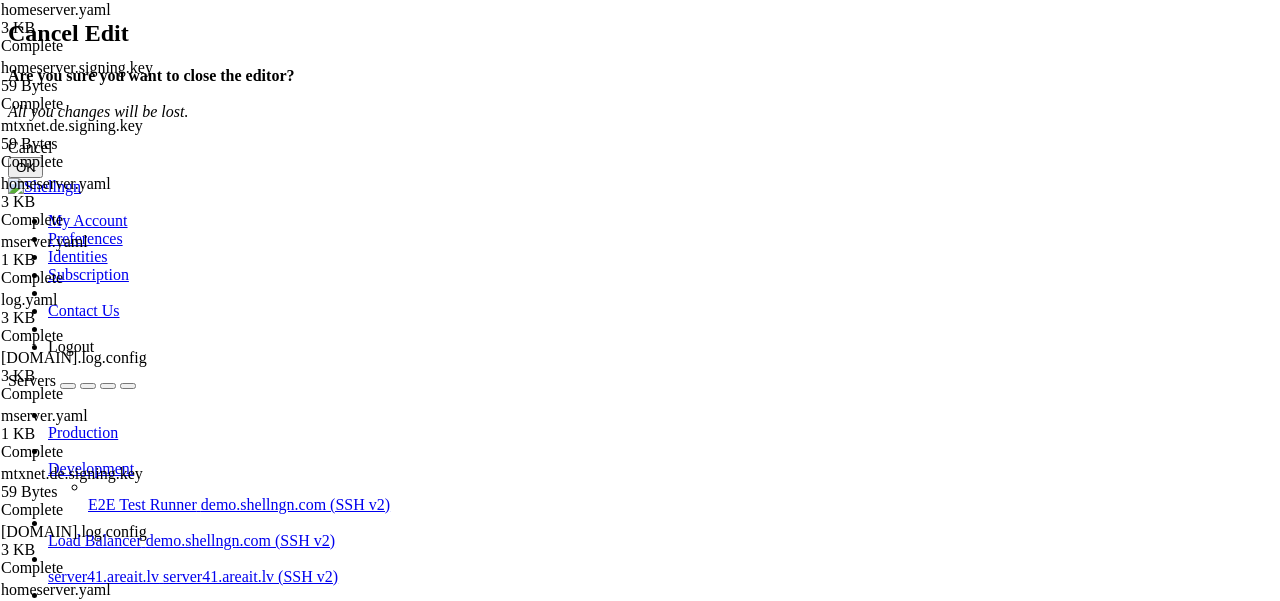 click at bounding box center (8, 67) 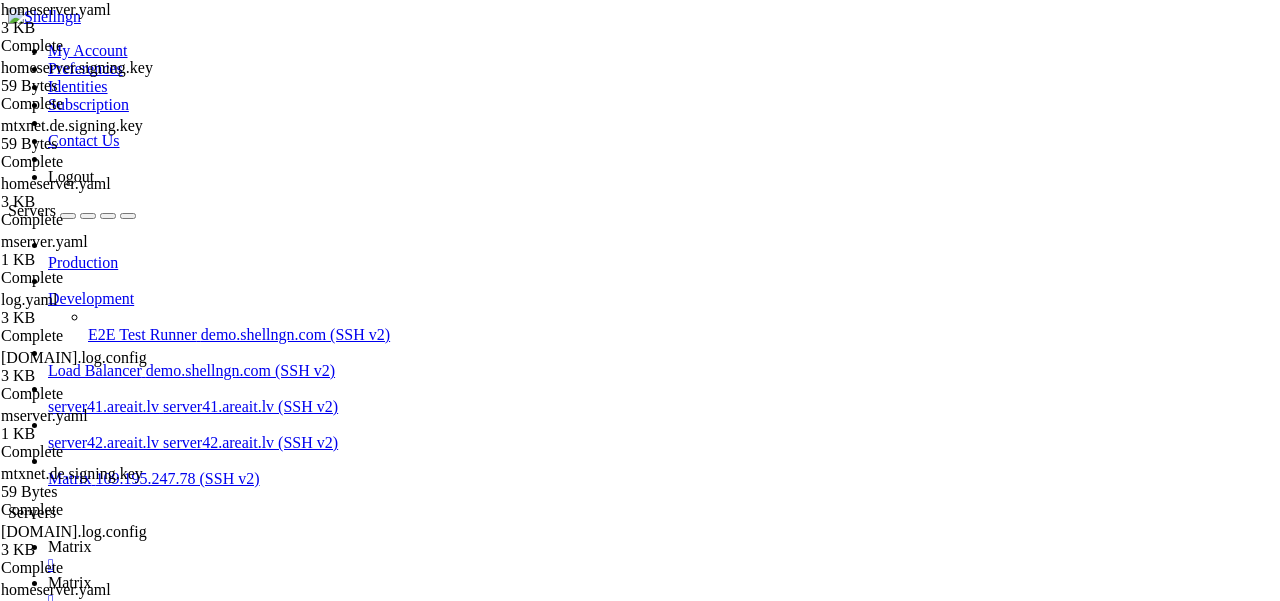 click at bounding box center [36, 1576] 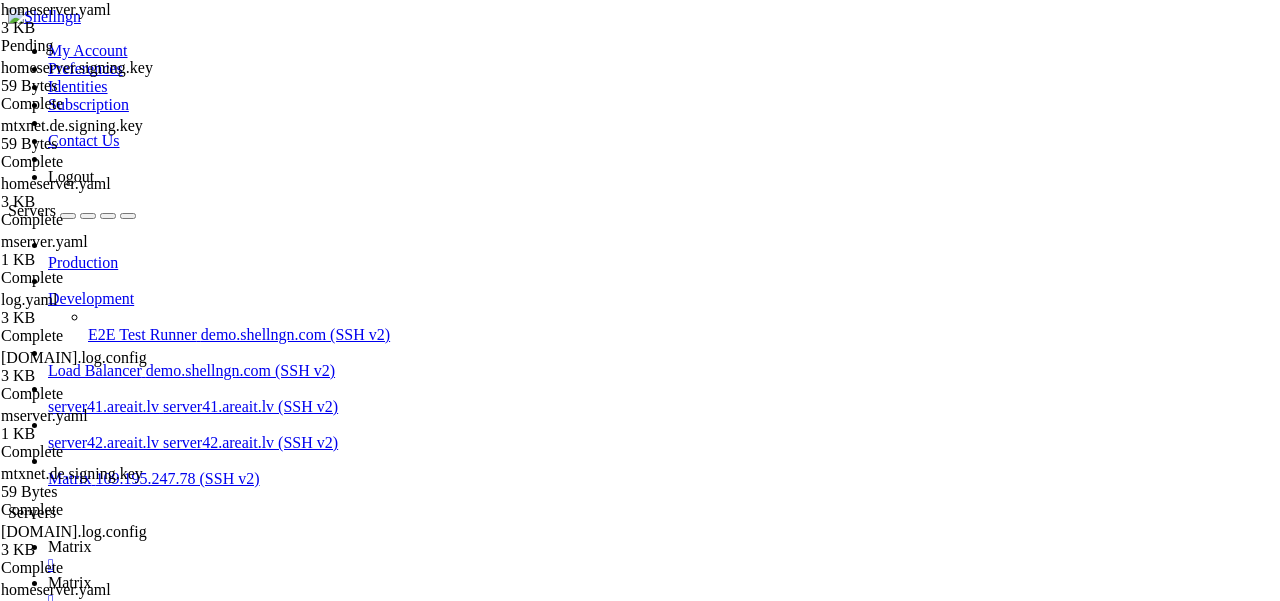 click on "Reconnect" at bounding box center (48, 1524) 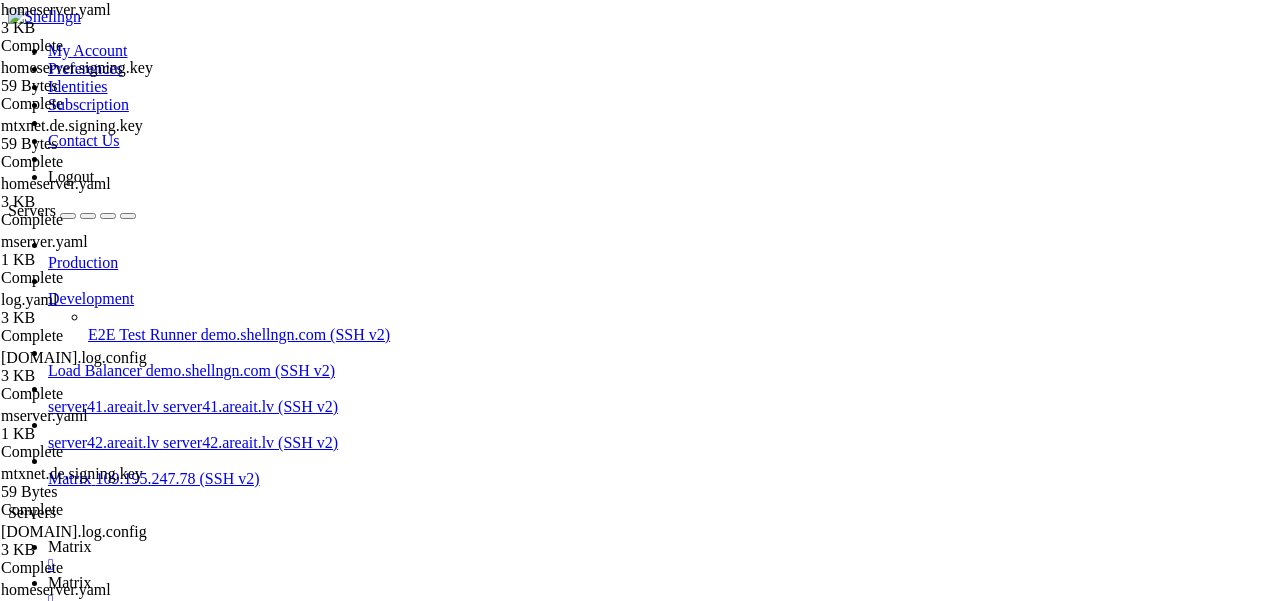 click on "Matrix" at bounding box center (70, 546) 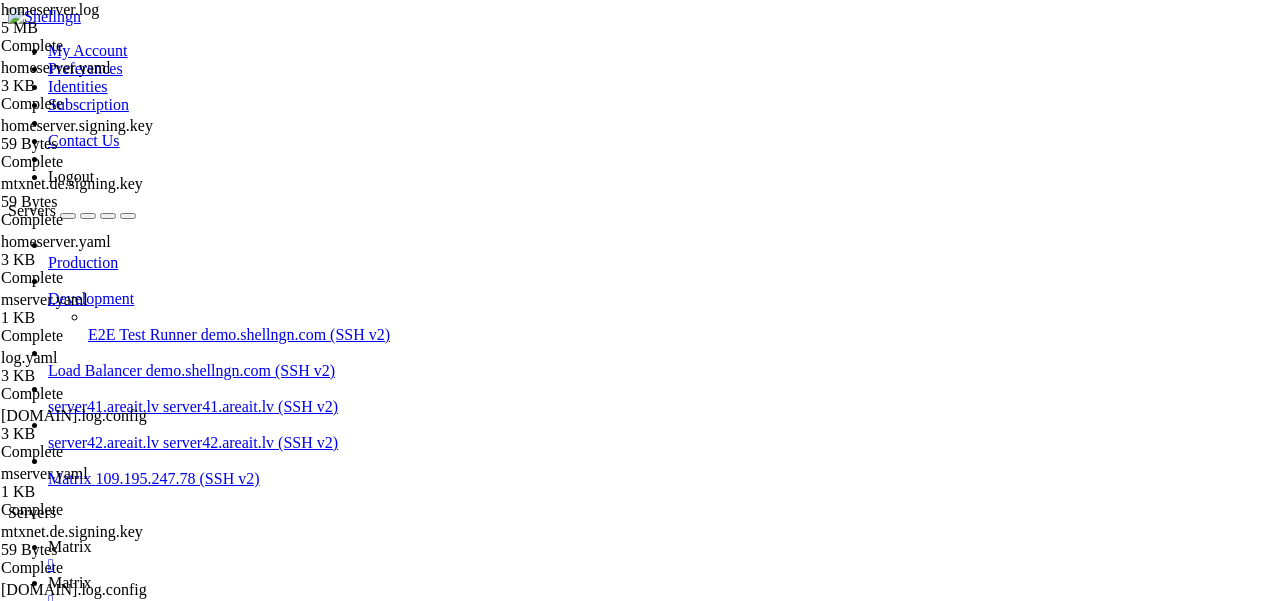 scroll, scrollTop: 32301, scrollLeft: 0, axis: vertical 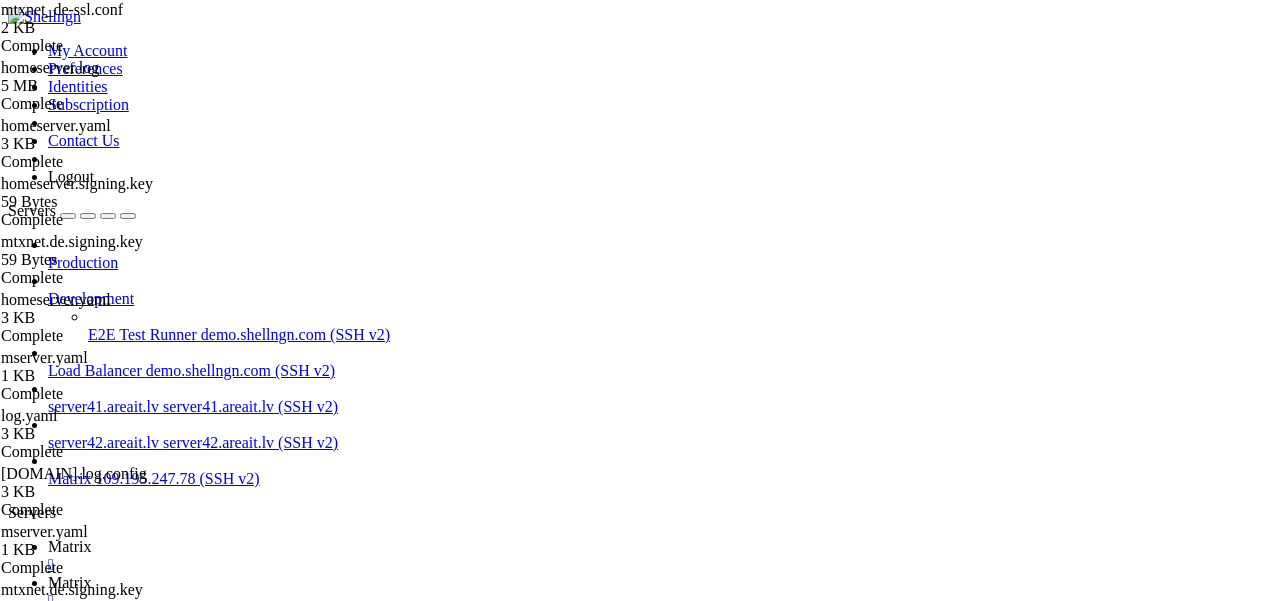 click on "<VirtualHost *:443>    # The ServerName directive sets the request scheme, hostname and port that    # the server uses to identify itself. This is used when creating    # redirection URLs. In the context of virtual hosts, the ServerName    # specifies what hostname must appear in the request's Host: header to    # match this virtual host. For the default virtual host (this file) this    # value is not decisive as it is used as a last resort host regardless.    # However, you must set it for any further virtual host explicitly.    SSLEngine on   SSLCertificateKeyFile [PATH]   SSLCertificateFile [PATH]   SSLCertificateChainFile [PATH]       ServerName matrix.mtxnet.de    ServerAdmin a@example.com    DocumentRoot /var/www/mtx    # Available loglevels: trace8, ..., trace1, debug, info, notice, warn,    # error, crit, alert, emerg.    # It is also possible to configure the loglevel for particular    # modules, e.g.    #LogLevel info ssl:warn" at bounding box center (654, 1846) 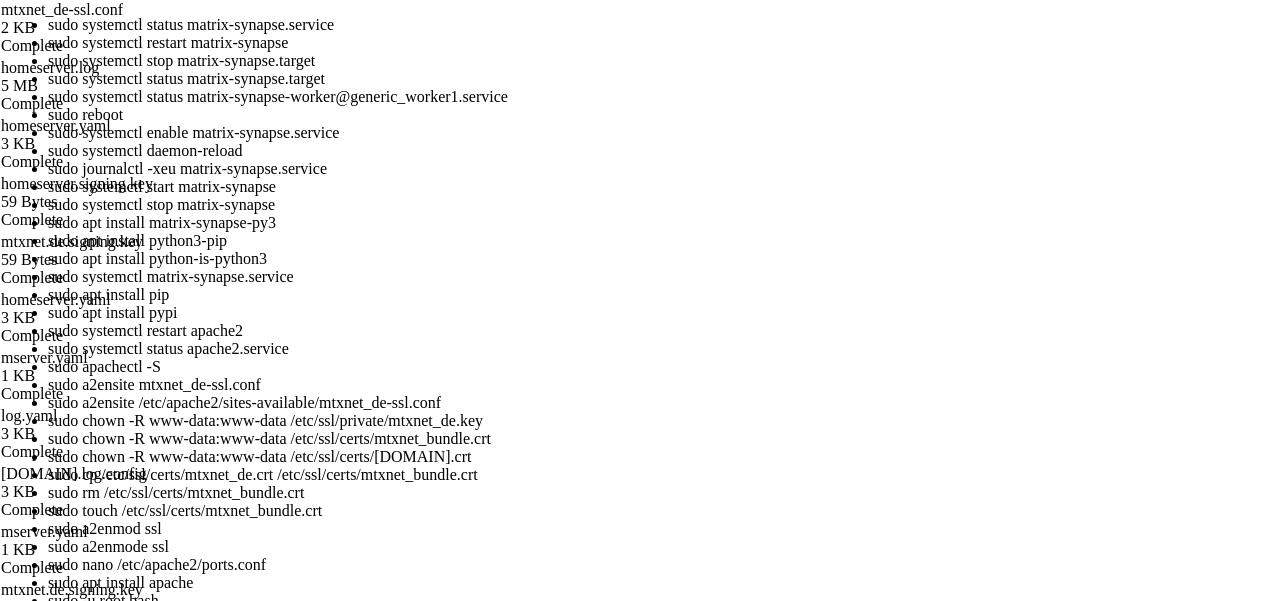 scroll, scrollTop: 348, scrollLeft: 0, axis: vertical 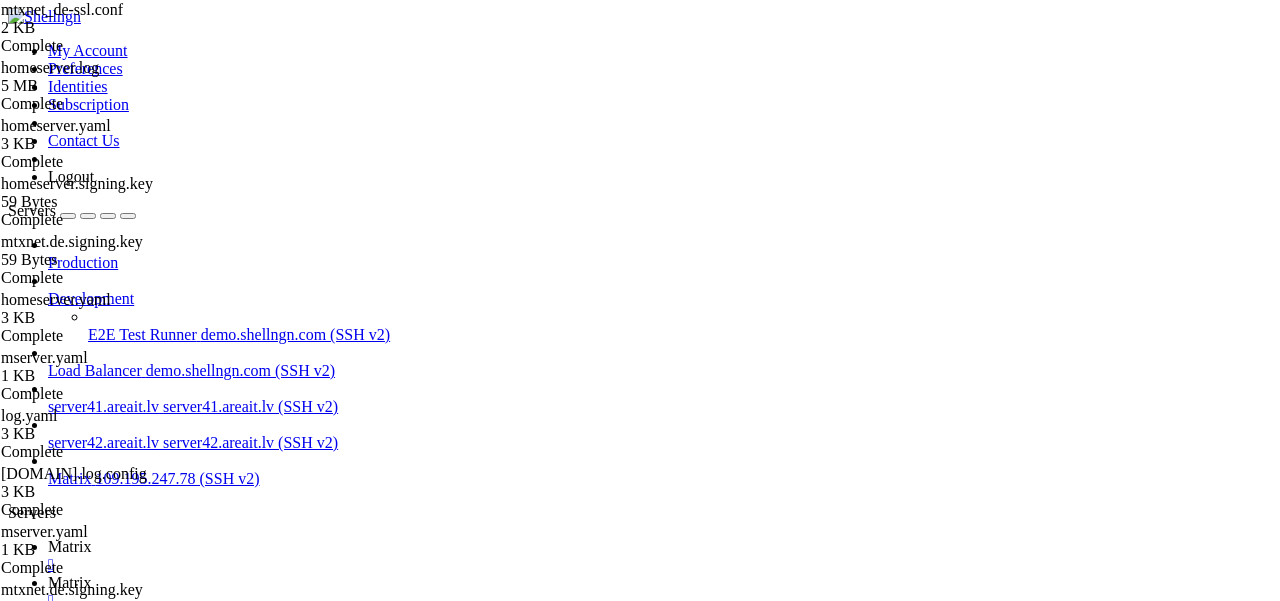 click on "Matrix
" at bounding box center [660, 592] 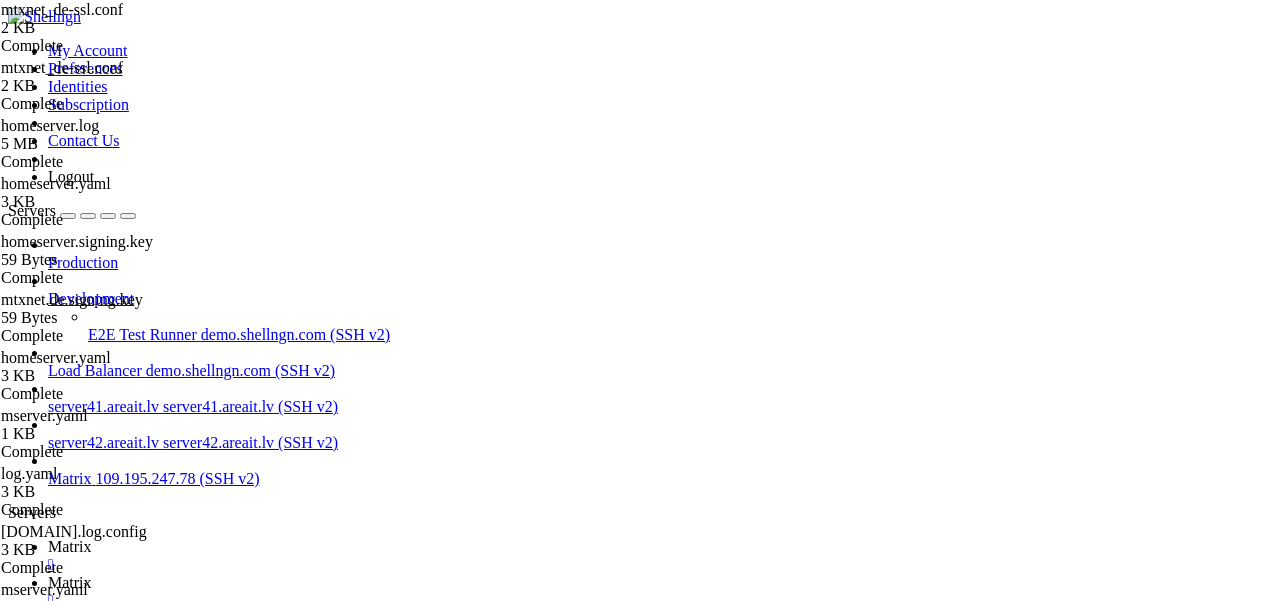 scroll, scrollTop: 235, scrollLeft: 0, axis: vertical 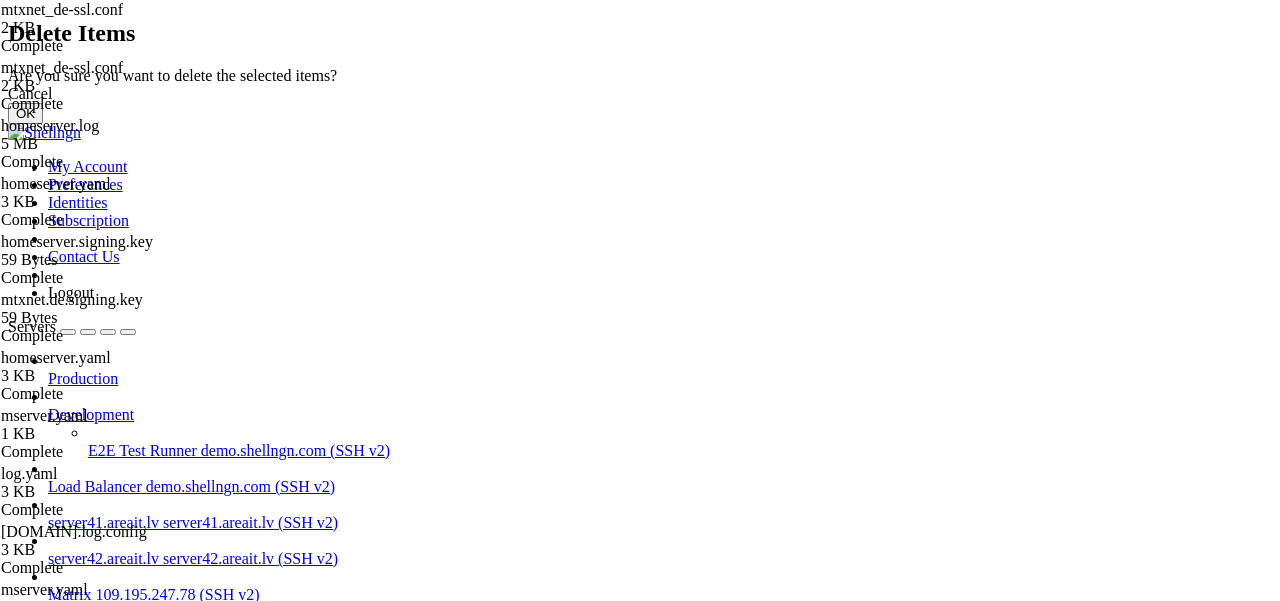 click on "OK" at bounding box center [25, 113] 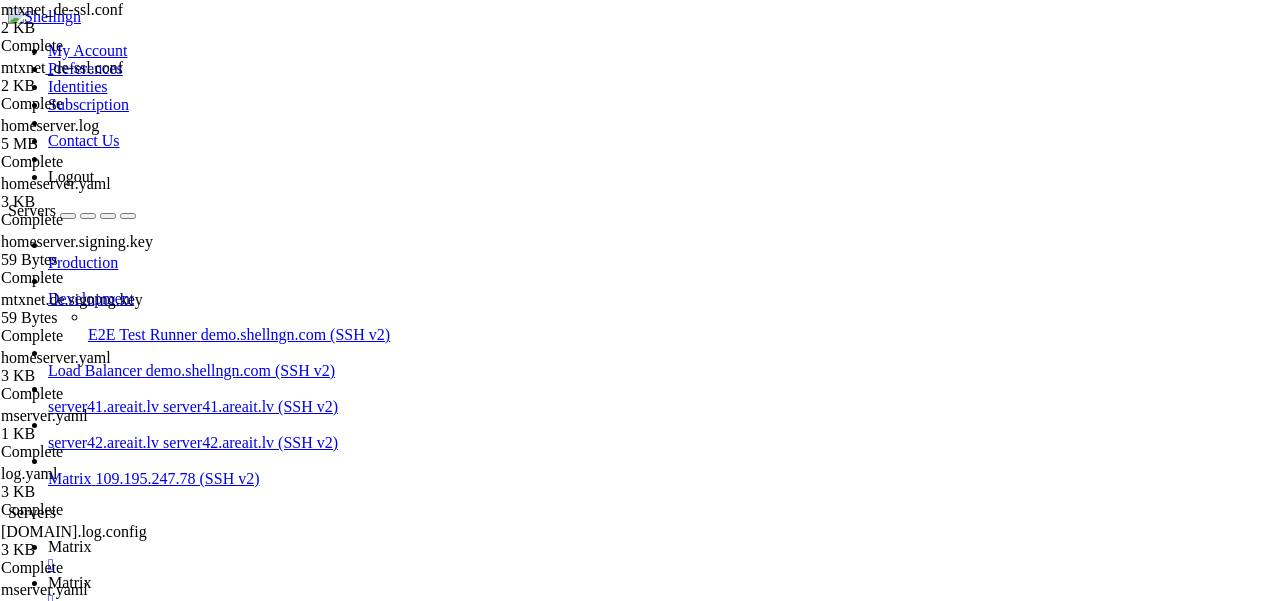 scroll, scrollTop: 1379, scrollLeft: 0, axis: vertical 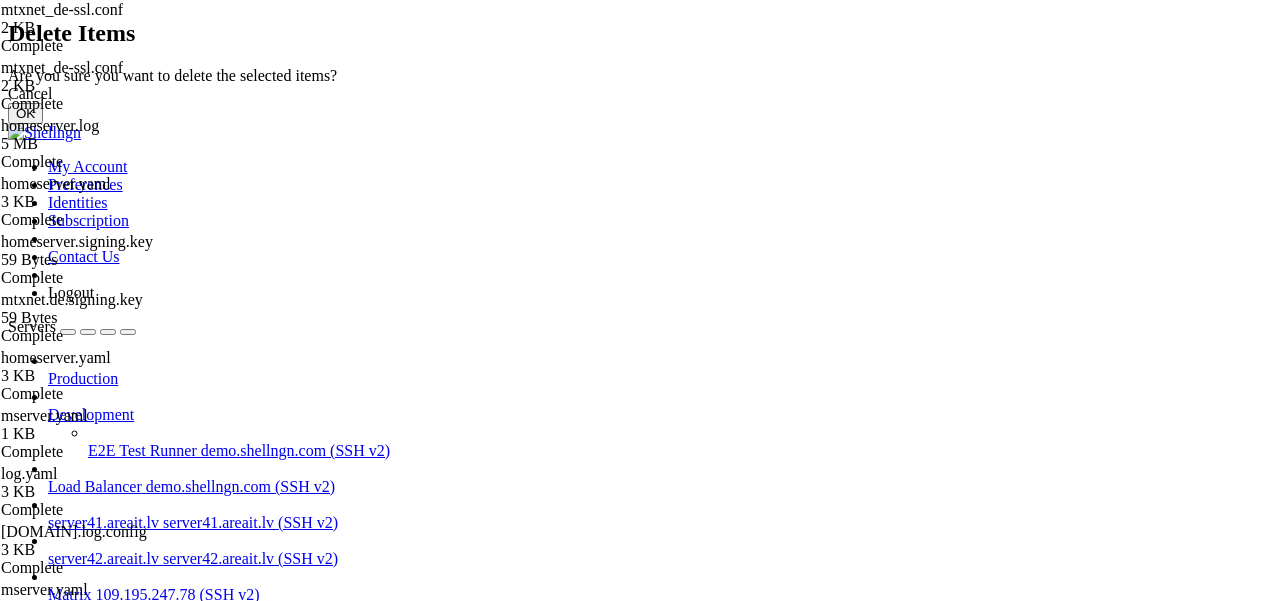 click on "OK" at bounding box center [25, 113] 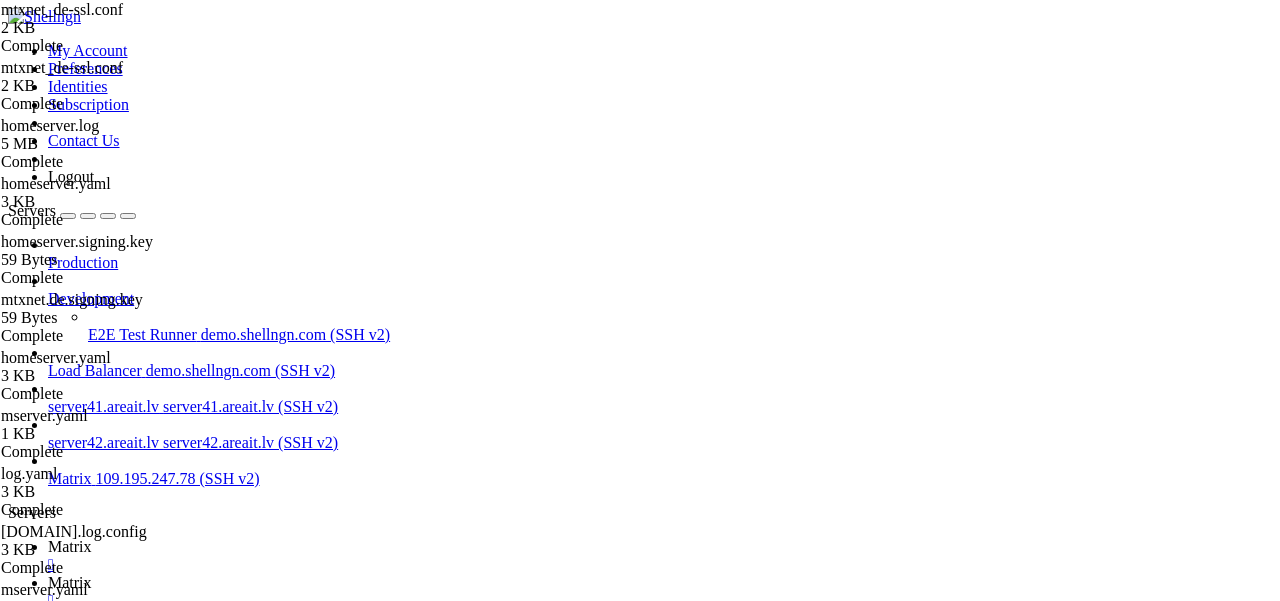 scroll, scrollTop: 1350, scrollLeft: 0, axis: vertical 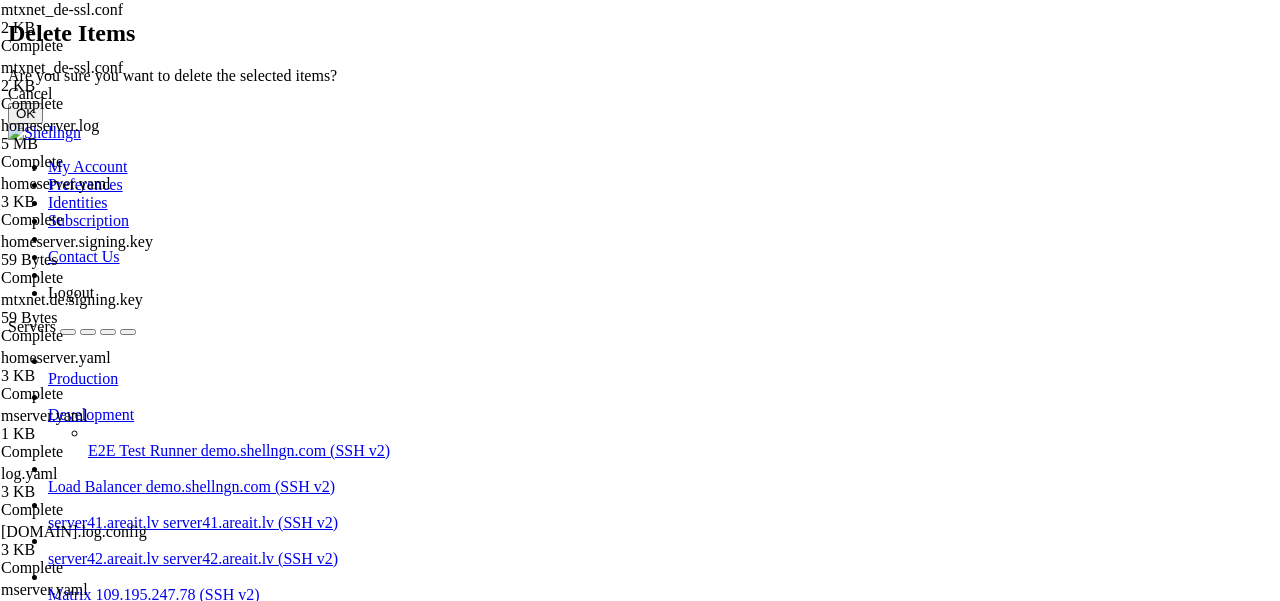 click on "OK" at bounding box center (25, 113) 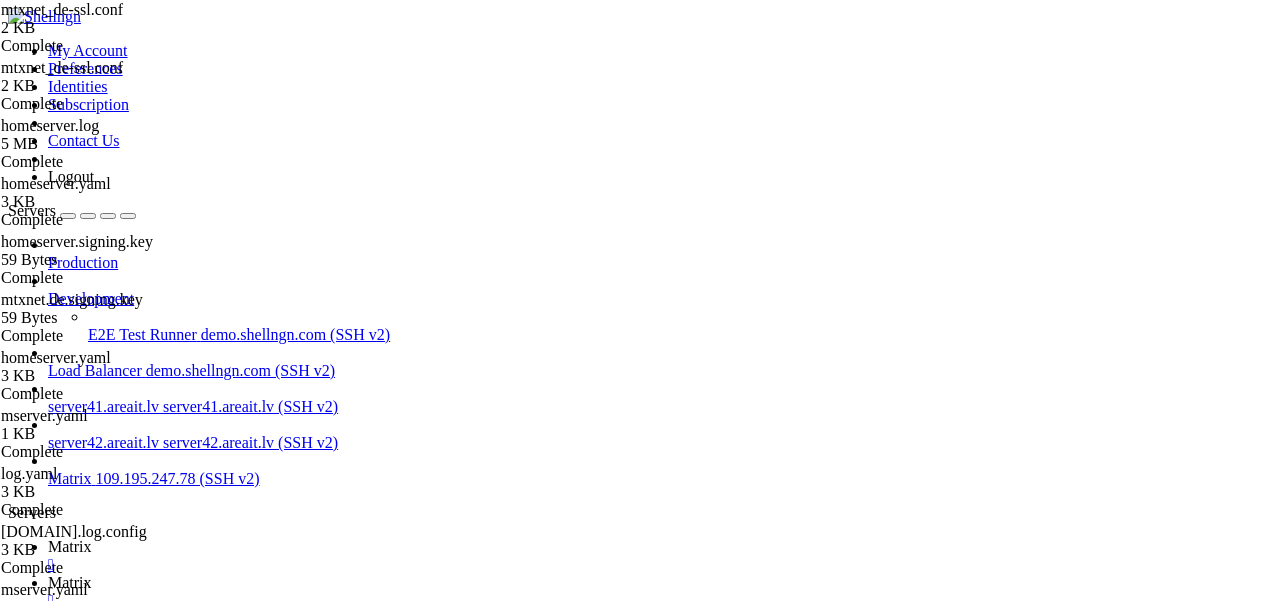 scroll, scrollTop: 0, scrollLeft: 0, axis: both 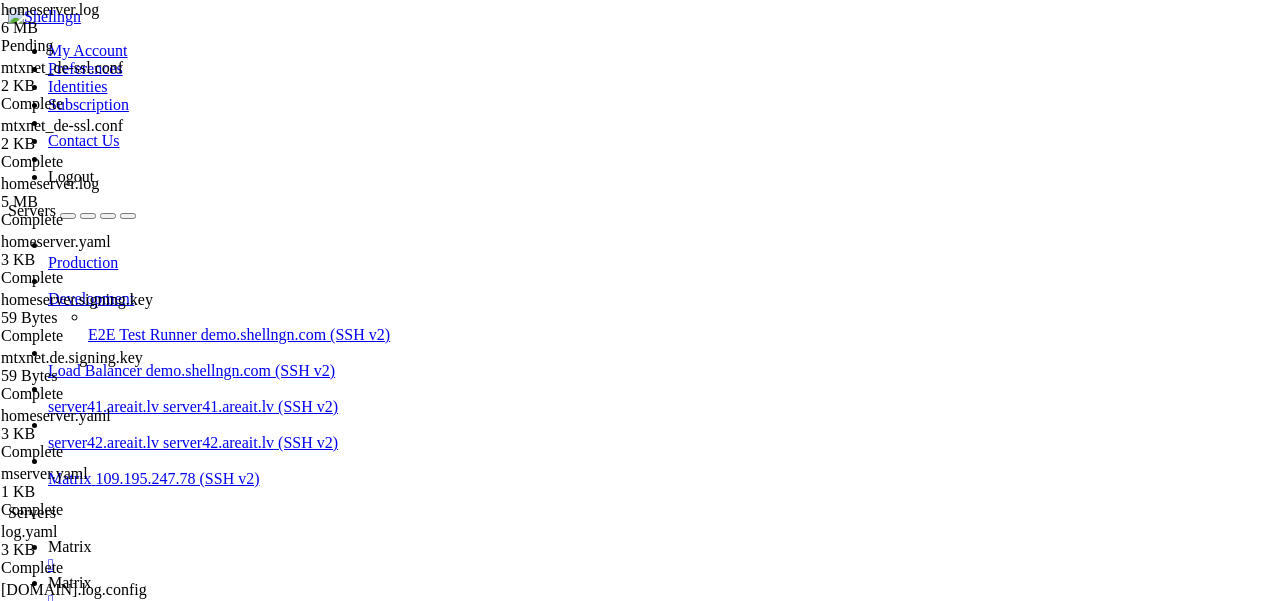 click on "Reconnect" at bounding box center (48, 1524) 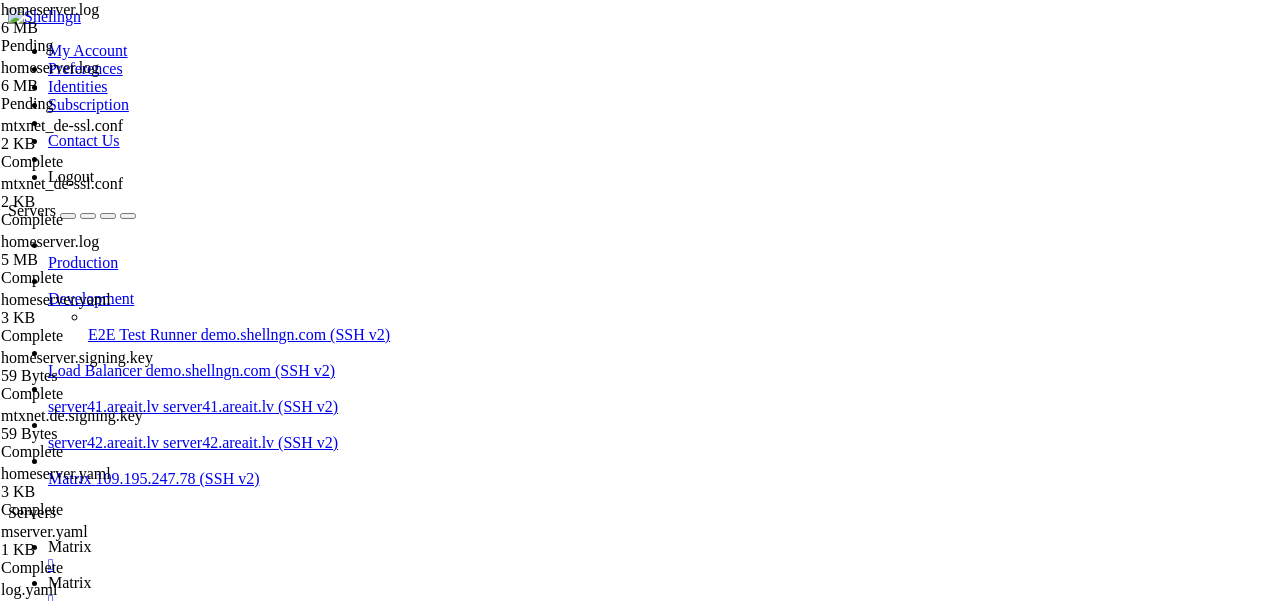 click on "Matrix" at bounding box center (70, 546) 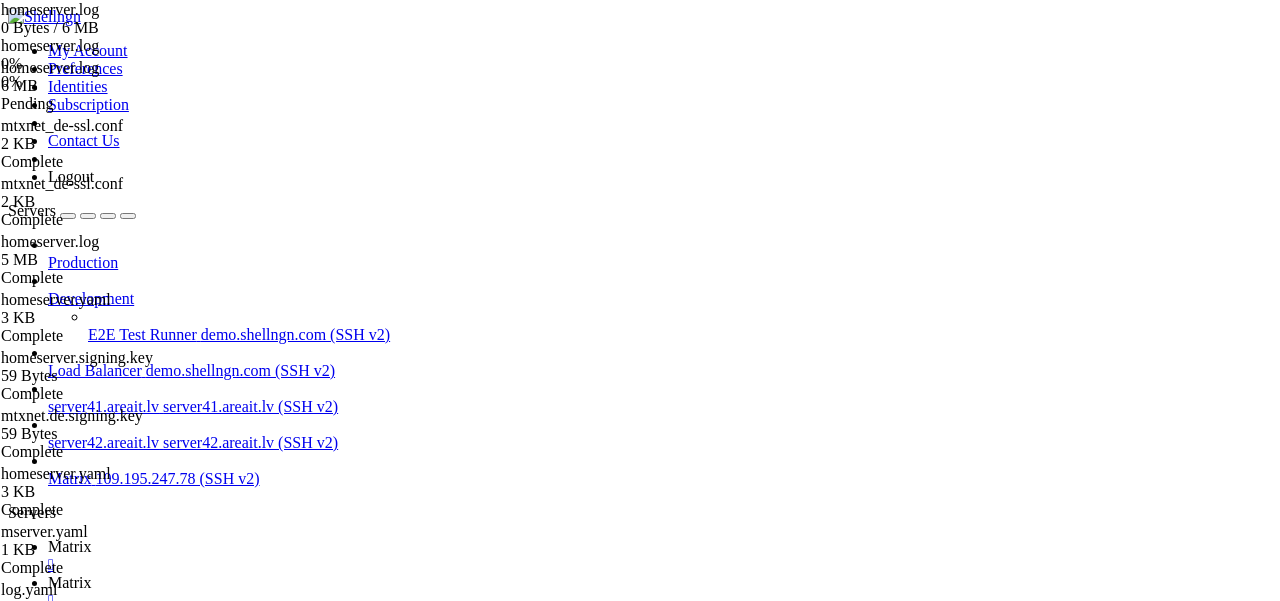 click on "root@server1:~#  sudo a2enmod proxy_html" 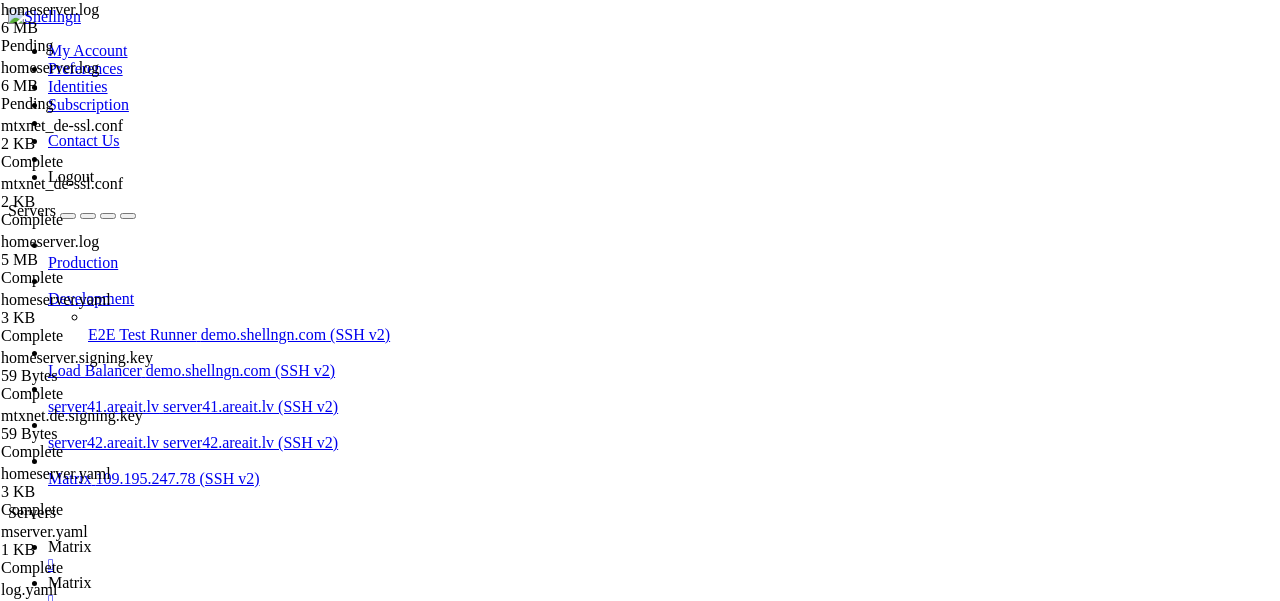 click on "root@server1:~#  sudo a2enmod proxy_http" 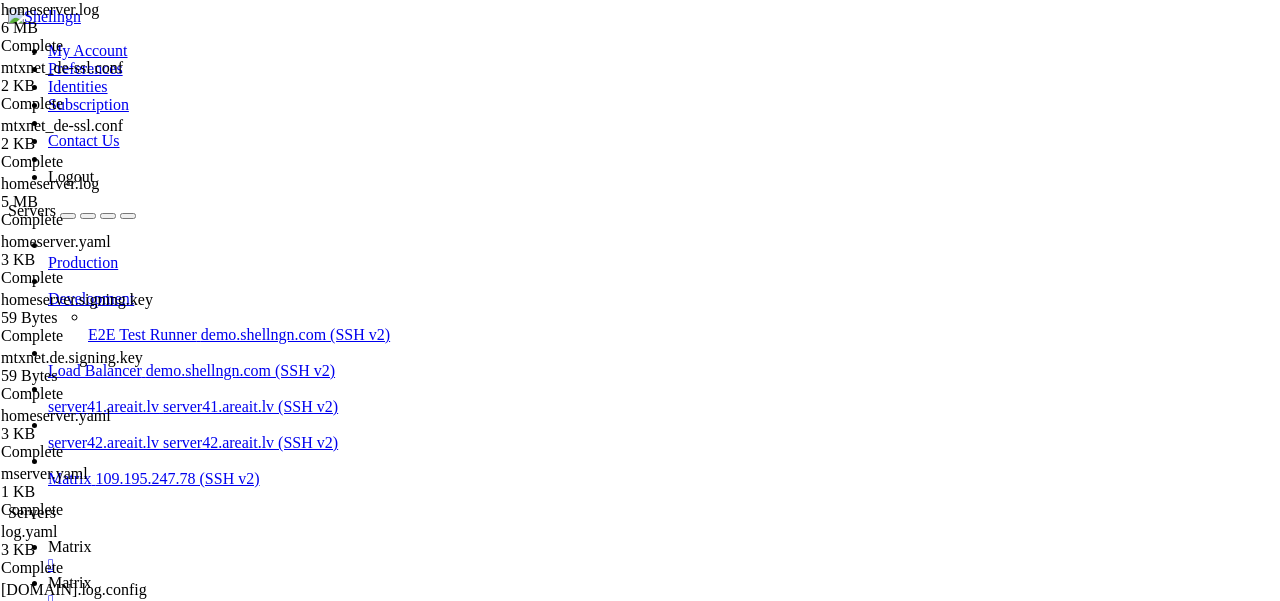 scroll, scrollTop: 32301, scrollLeft: 0, axis: vertical 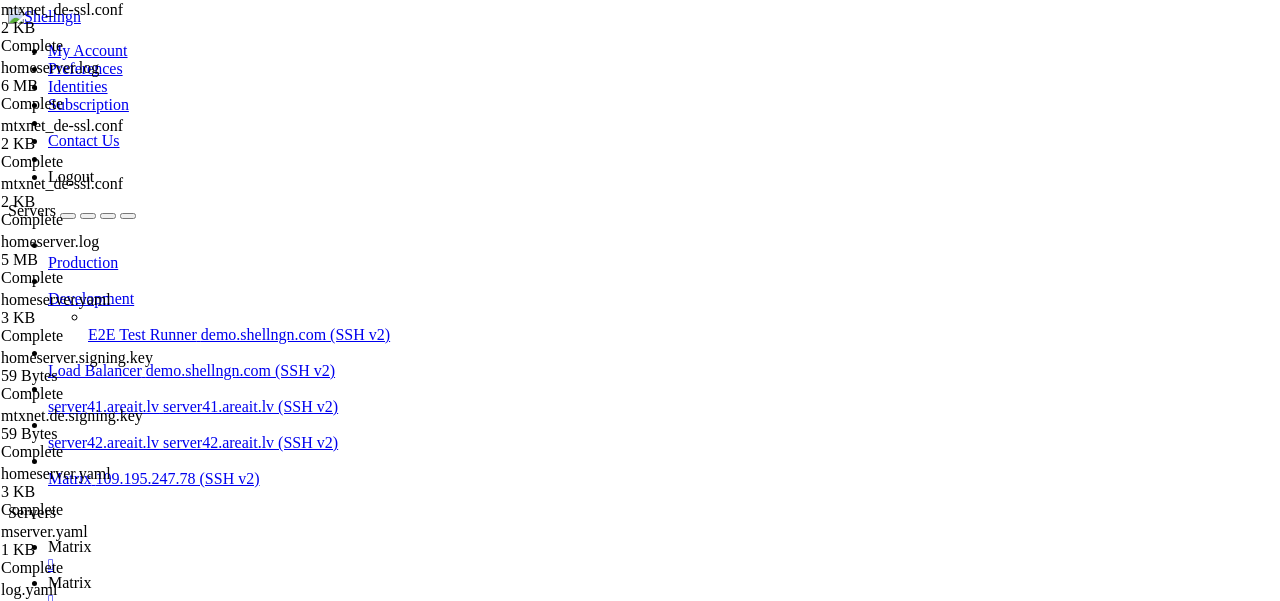click on "<VirtualHost *:443>    # The ServerName directive sets the request scheme, hostname and port that    # the server uses to identify itself. This is used when creating    # redirection URLs. In the context of virtual hosts, the ServerName    # specifies what hostname must appear in the request's Host: header to    # match this virtual host. For the default virtual host (this file) this    # value is not decisive as it is used as a last resort host regardless.    # However, you must set it for any further virtual host explicitly.    SSLEngine on   SSLCertificateKeyFile /etc/ssl/private/[DOMAIN].key   SSLCertificateFile /etc/ssl/certs/[DOMAIN].crt   SSLCertificateChainFile /etc/ssl/certs/[DOMAIN]_bundle.crt       ServerName matrix.[DOMAIN]    ServerAdmin [EMAIL]    #DocumentRoot /var/www/mtx    # Available loglevels: trace8, ..., trace1, debug, info, notice, warn,    # error, crit, alert, emerg.    # It is also possible to configure the loglevel for particular    # modules, e.g.    #LogLevel info ssl:warn" at bounding box center (654, 1846) 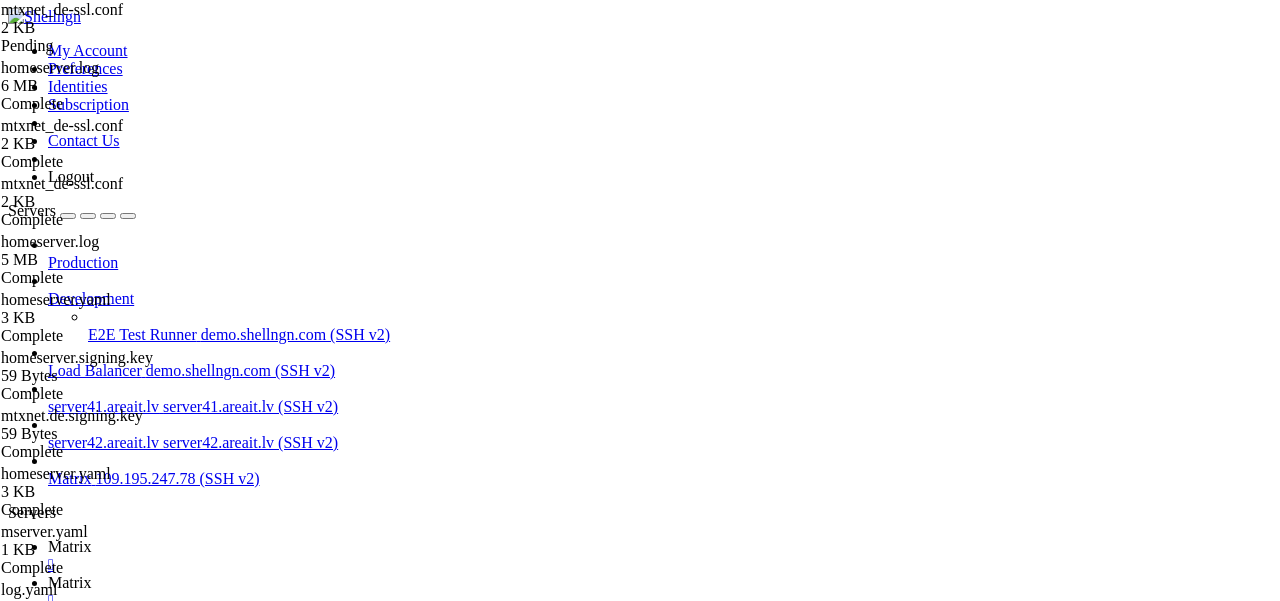 click on "Reconnect" at bounding box center (48, 1524) 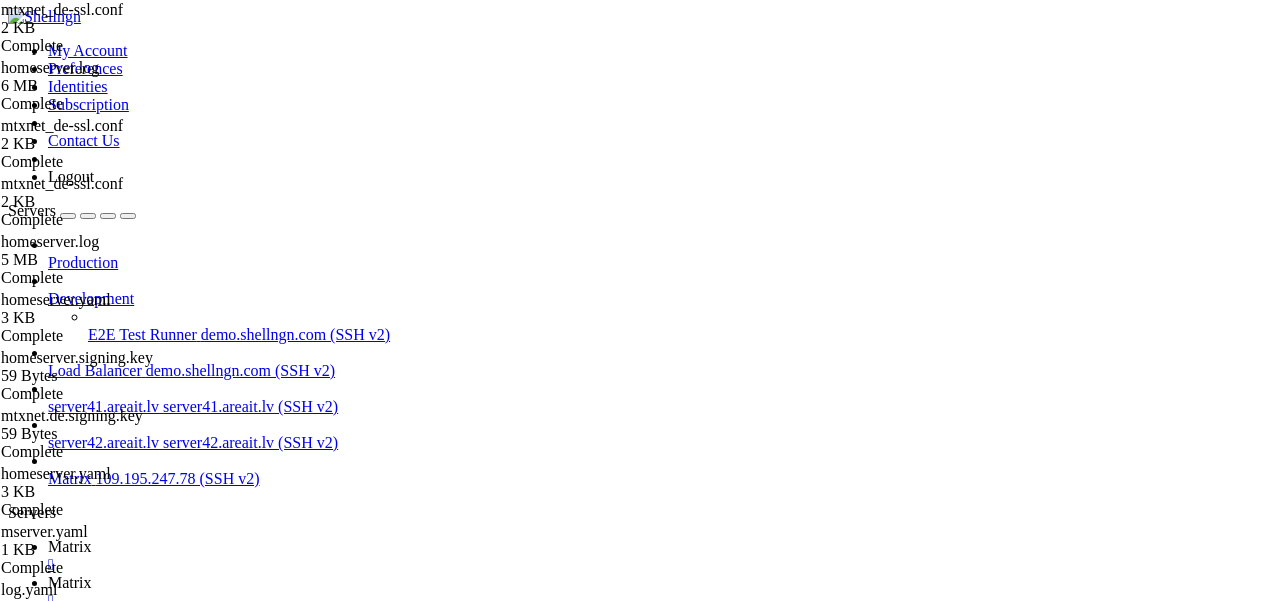 click at bounding box center (16, 979) 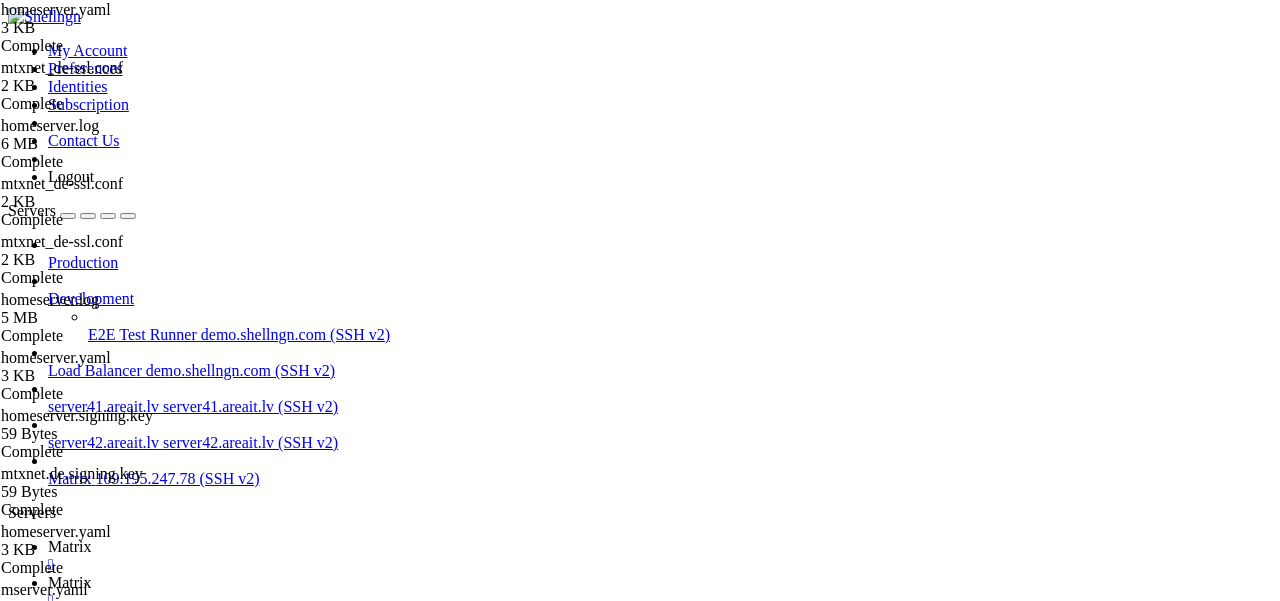 scroll, scrollTop: 209, scrollLeft: 0, axis: vertical 